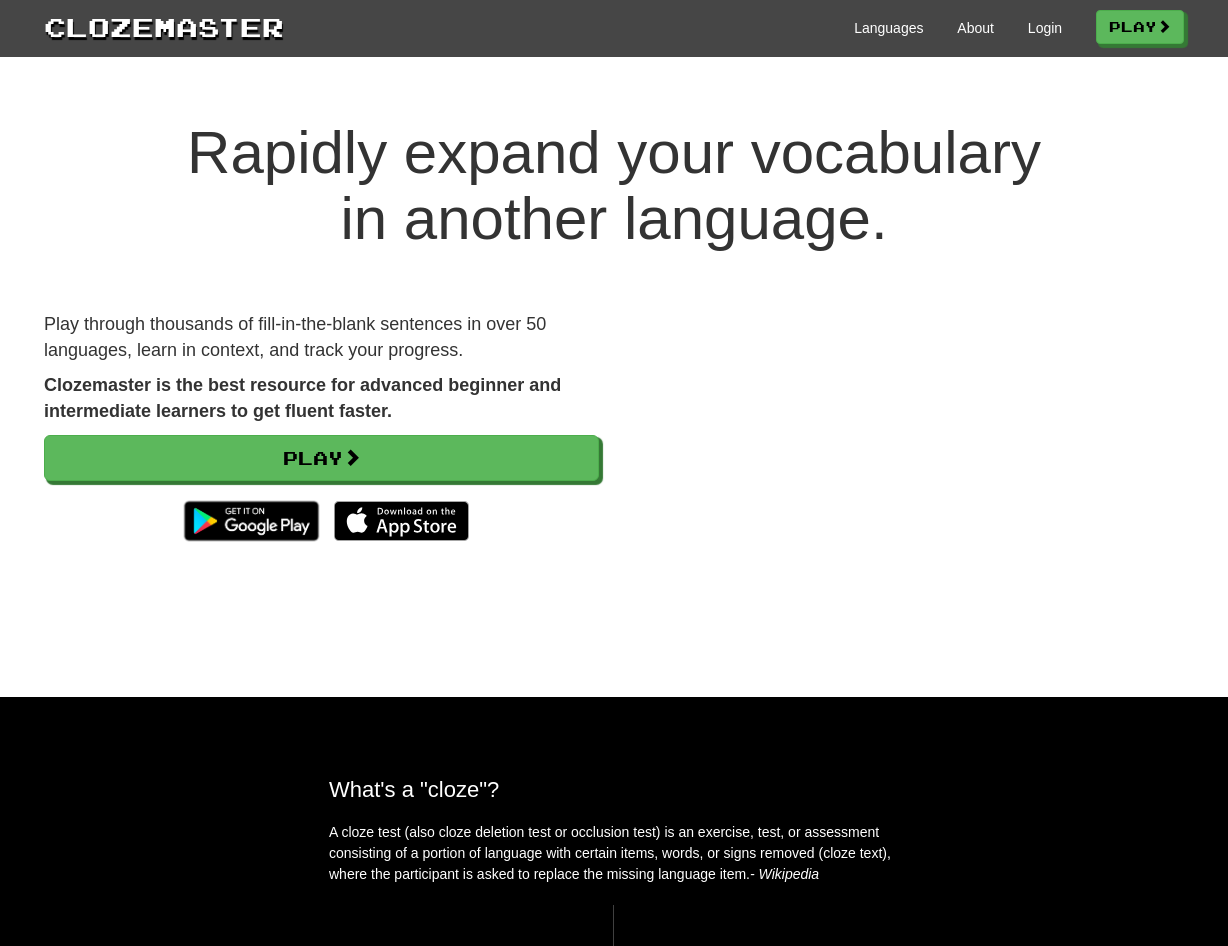 scroll, scrollTop: 0, scrollLeft: 0, axis: both 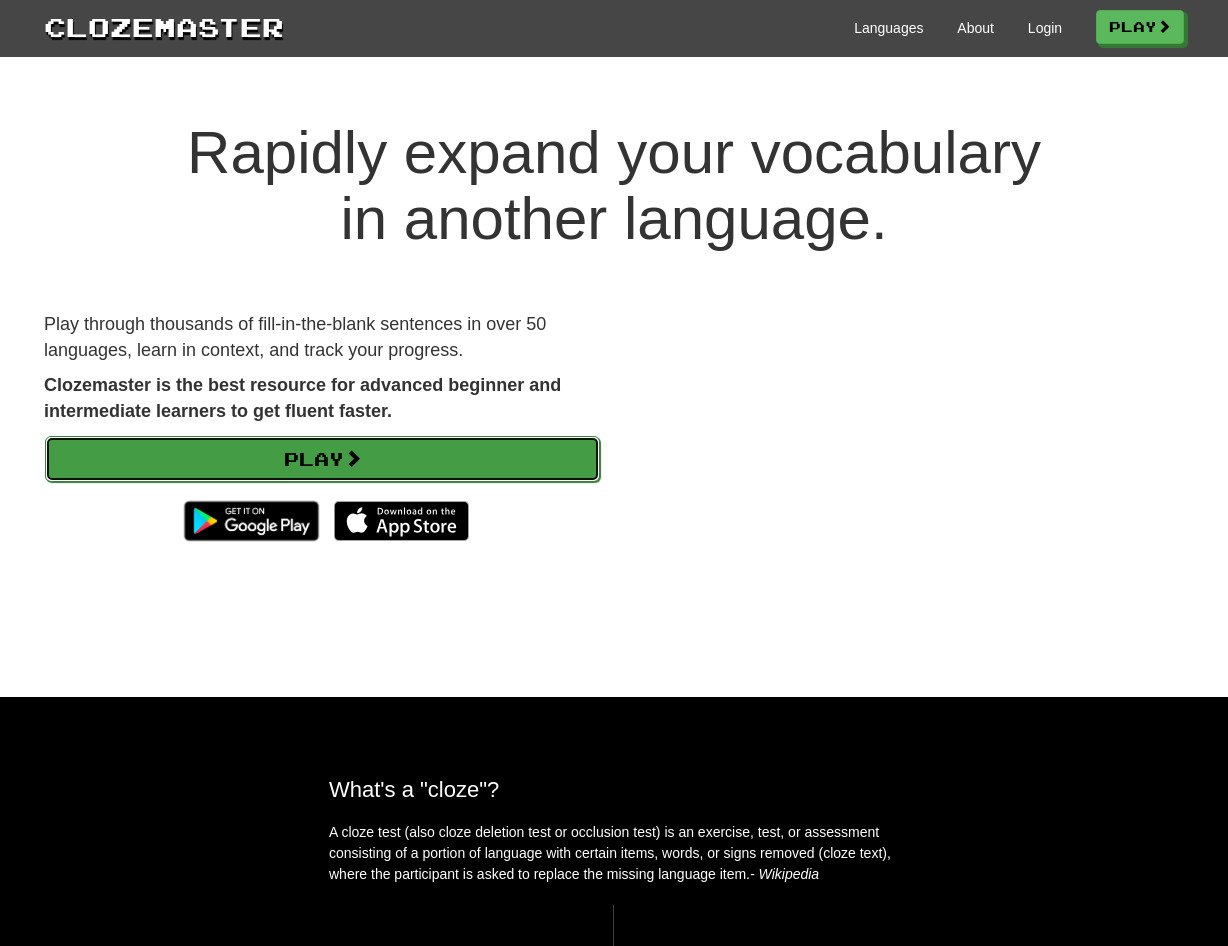 click on "Play" at bounding box center [322, 459] 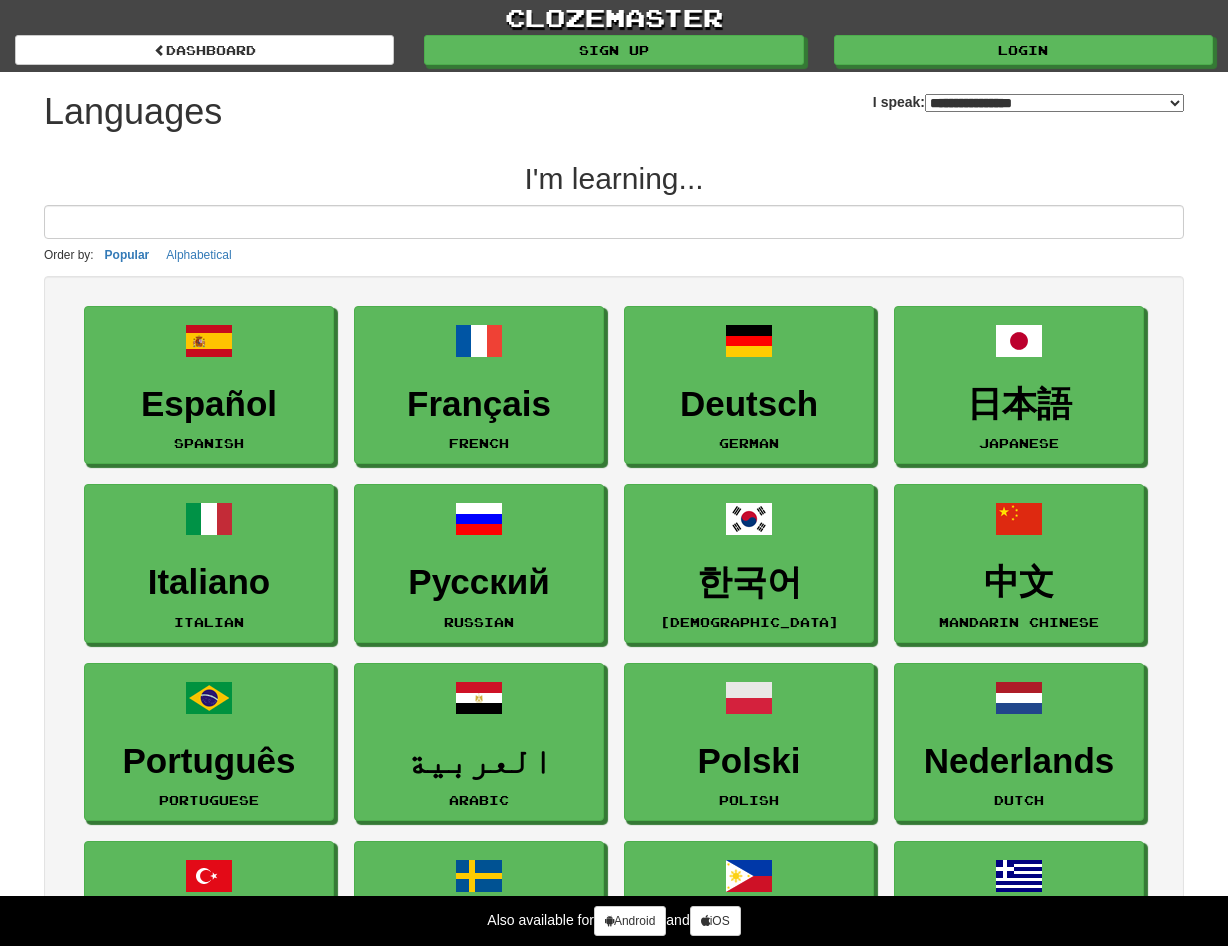 select on "*******" 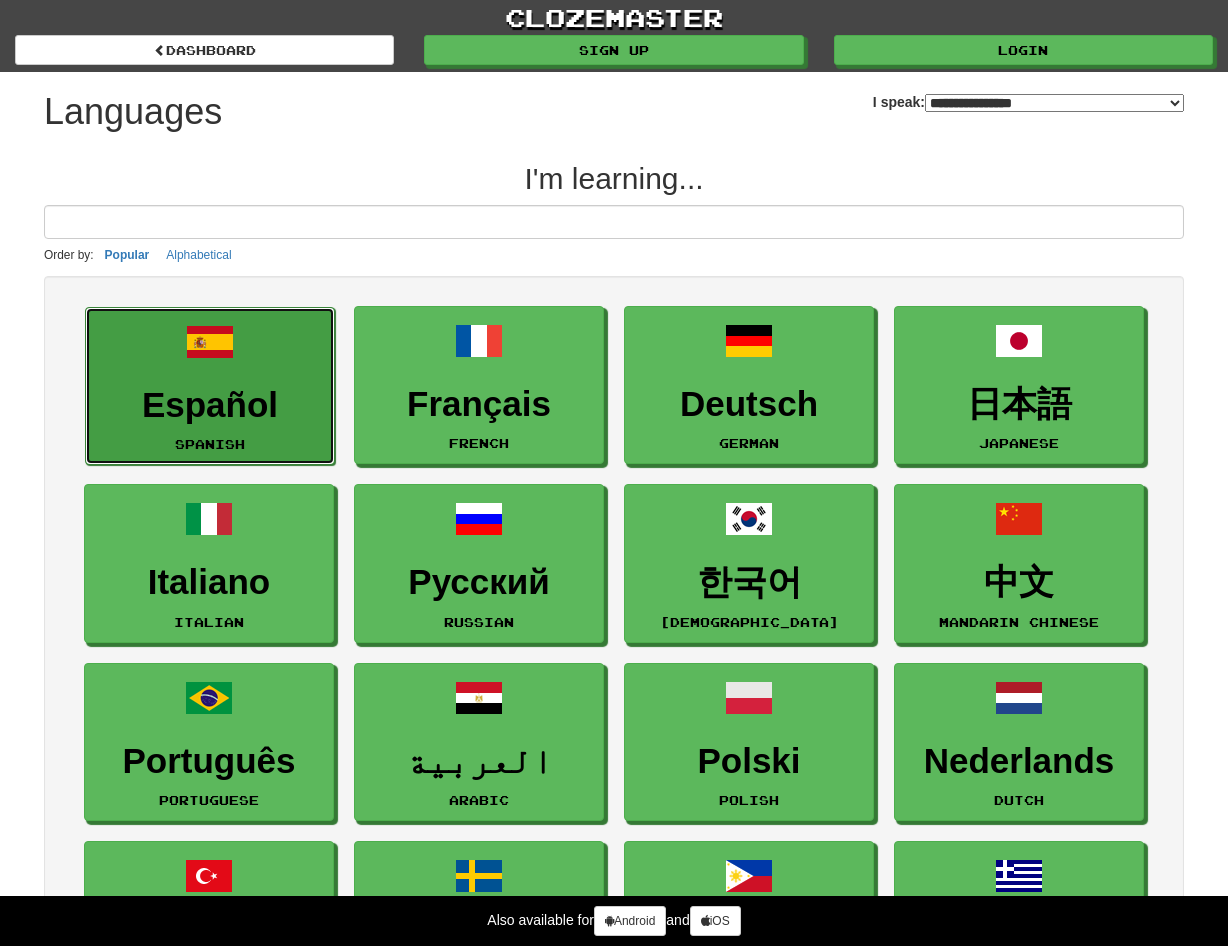 click on "Español Spanish" at bounding box center (210, 386) 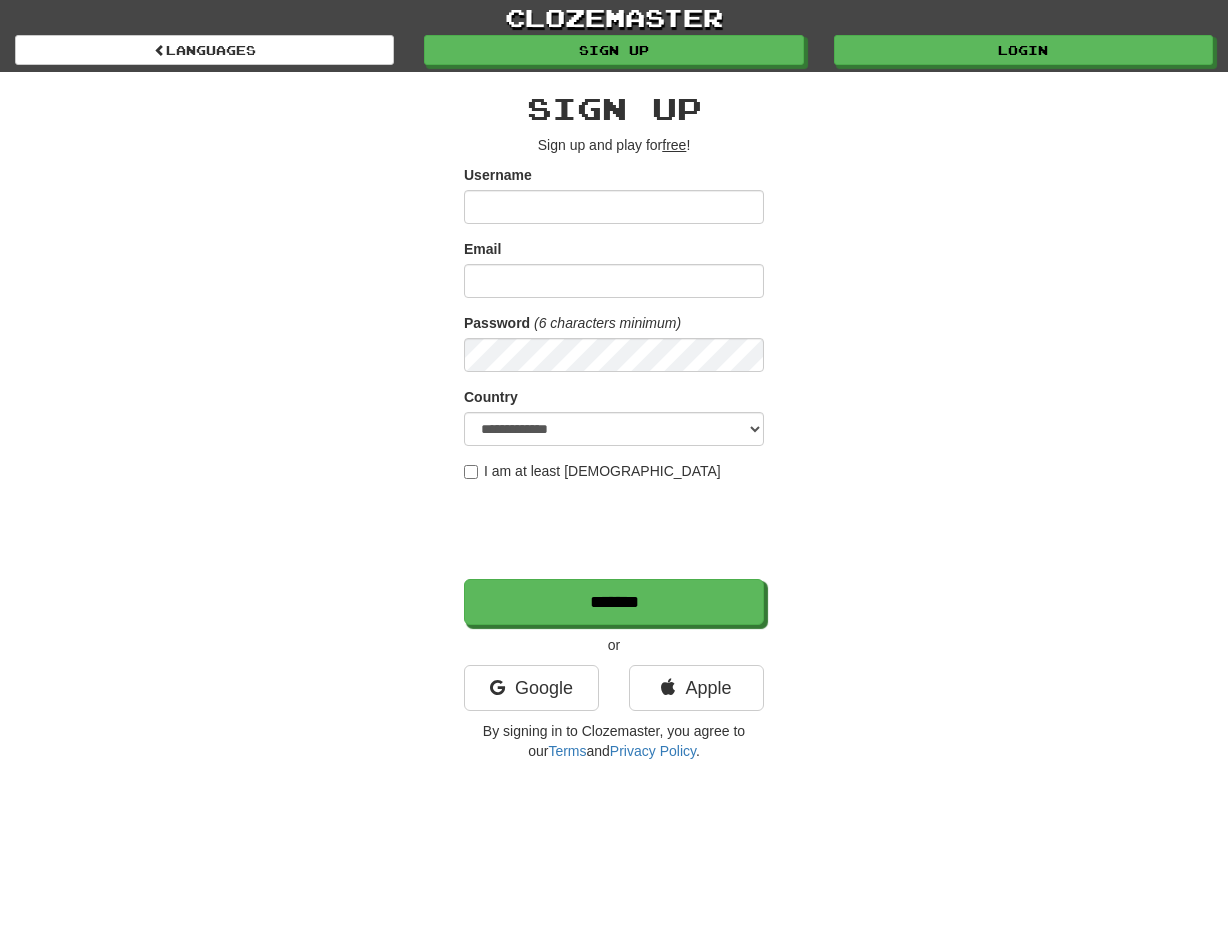 scroll, scrollTop: 0, scrollLeft: 0, axis: both 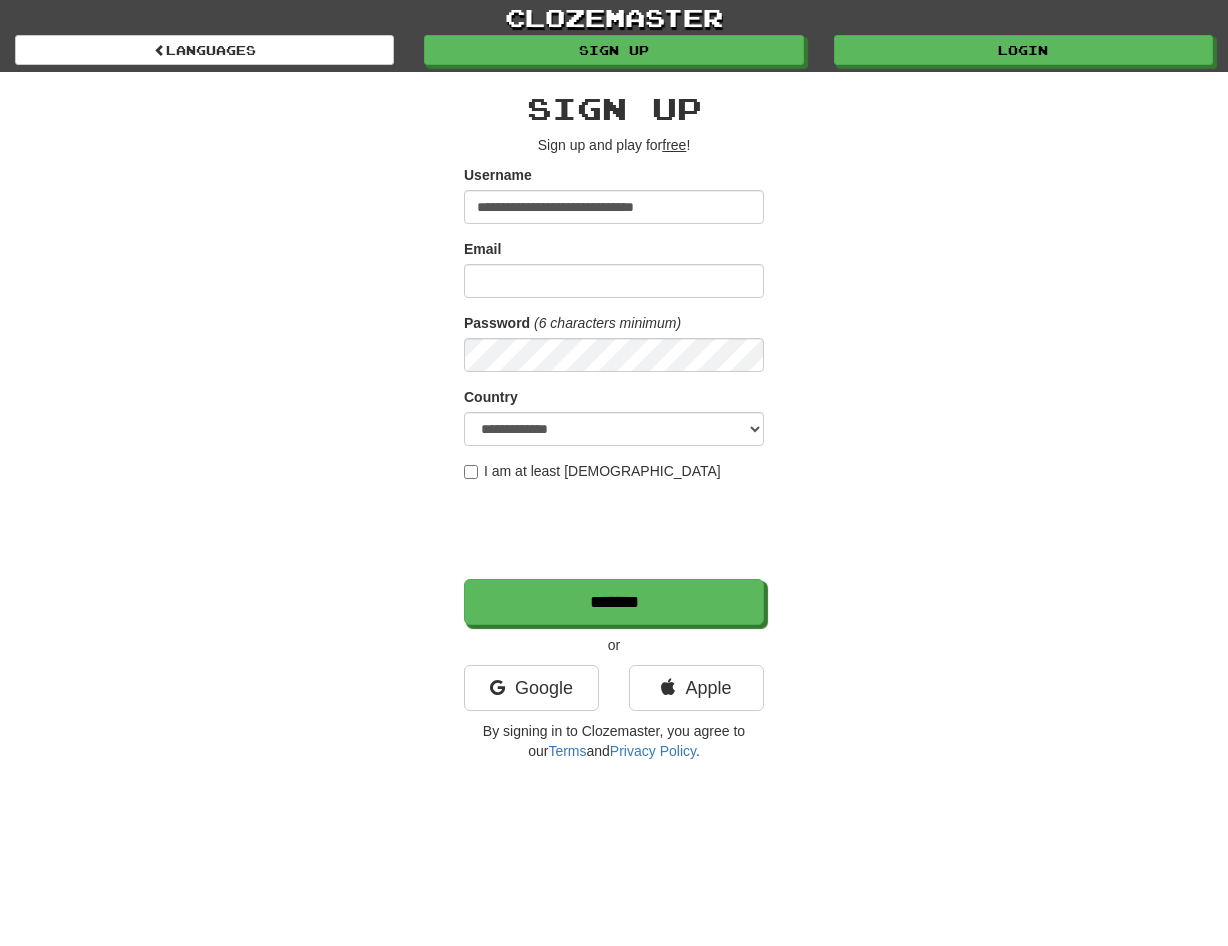 type on "**********" 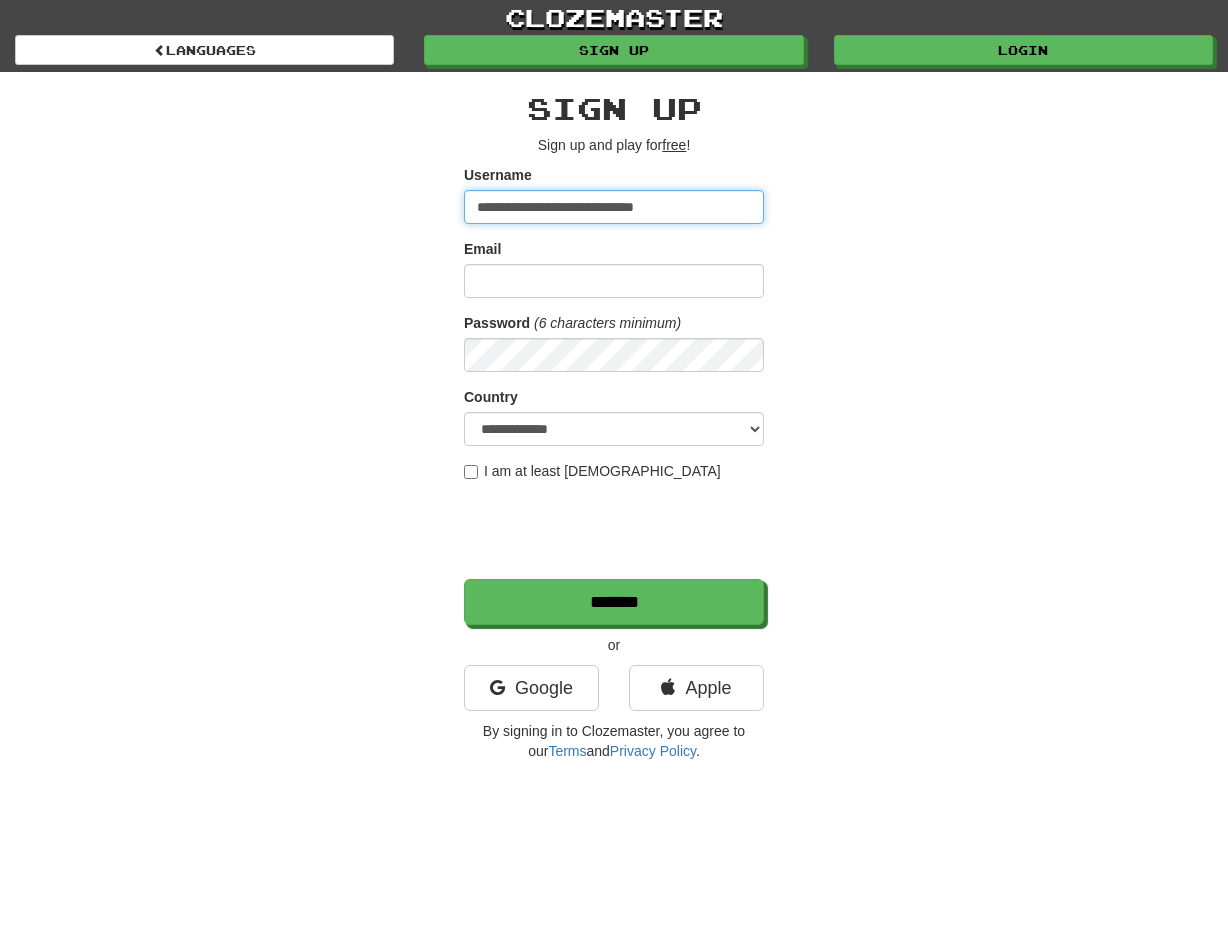 drag, startPoint x: 726, startPoint y: 207, endPoint x: 381, endPoint y: 213, distance: 345.0522 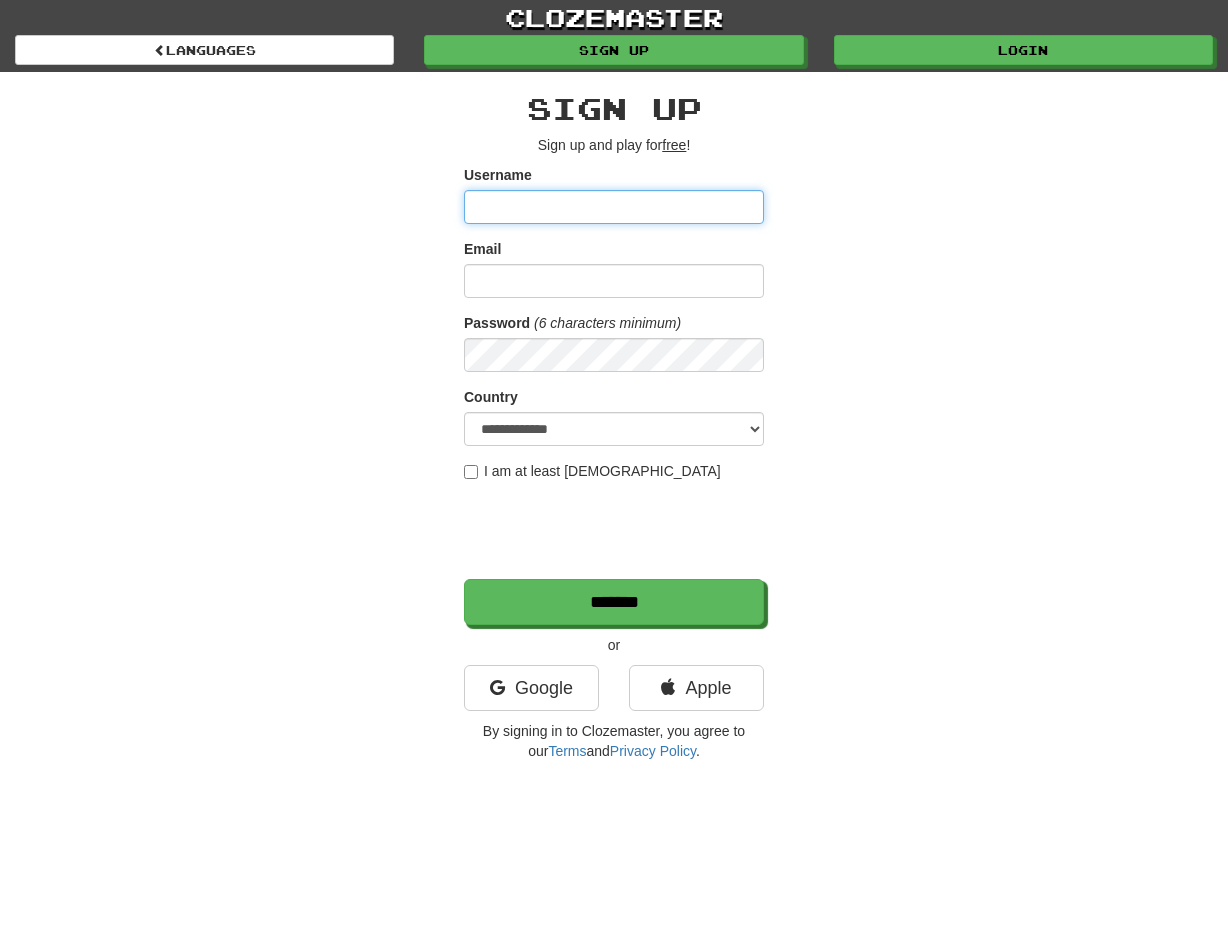 type 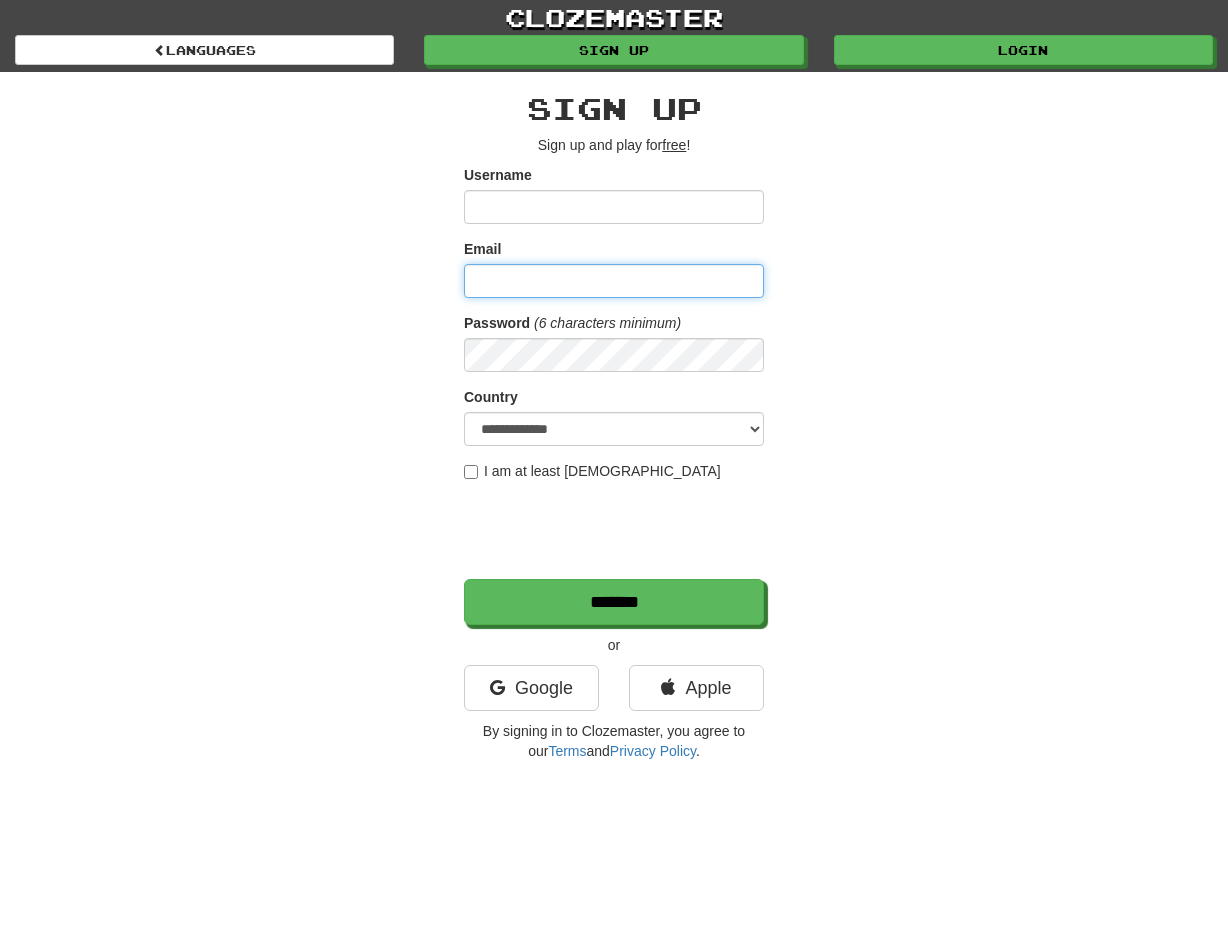 click on "Email" at bounding box center [614, 281] 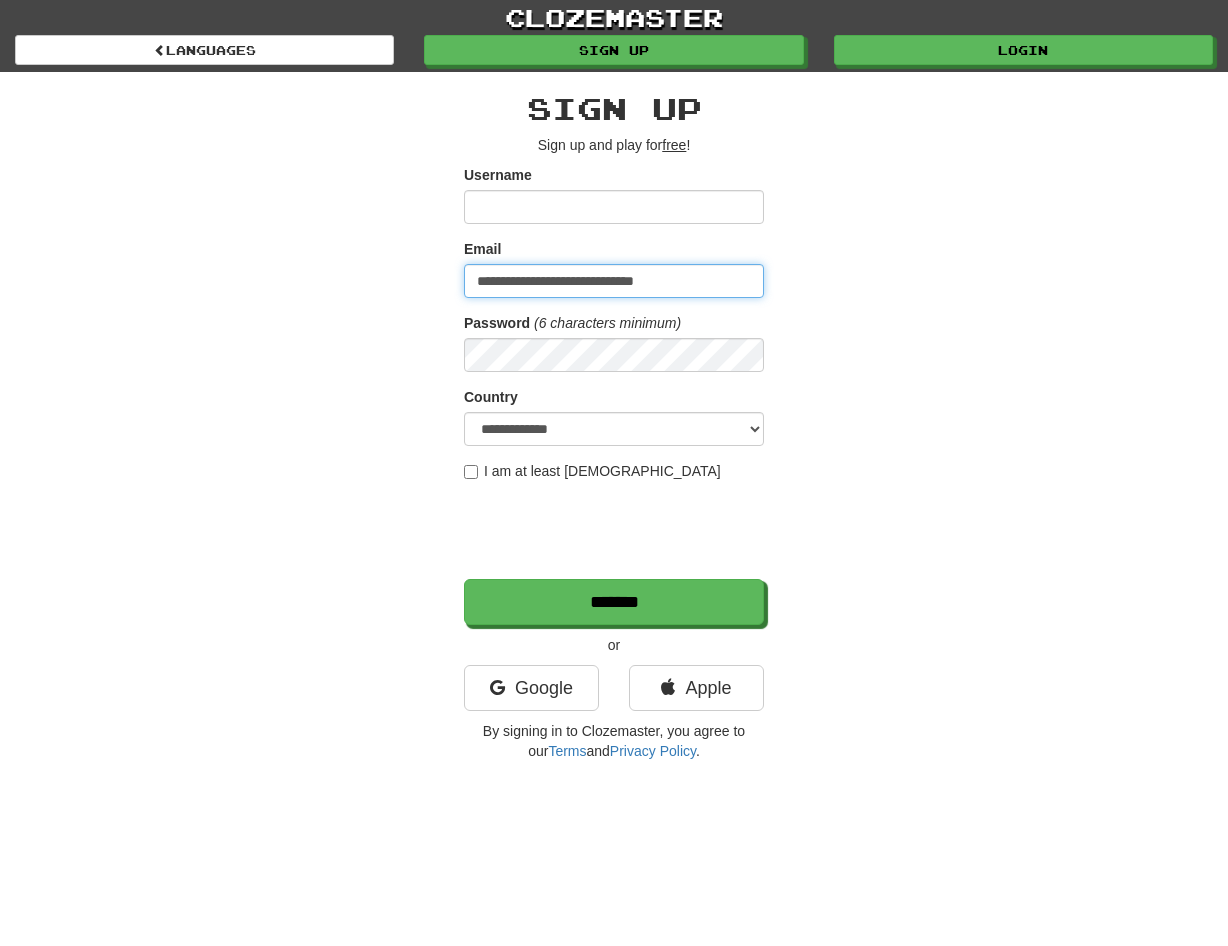 type on "**********" 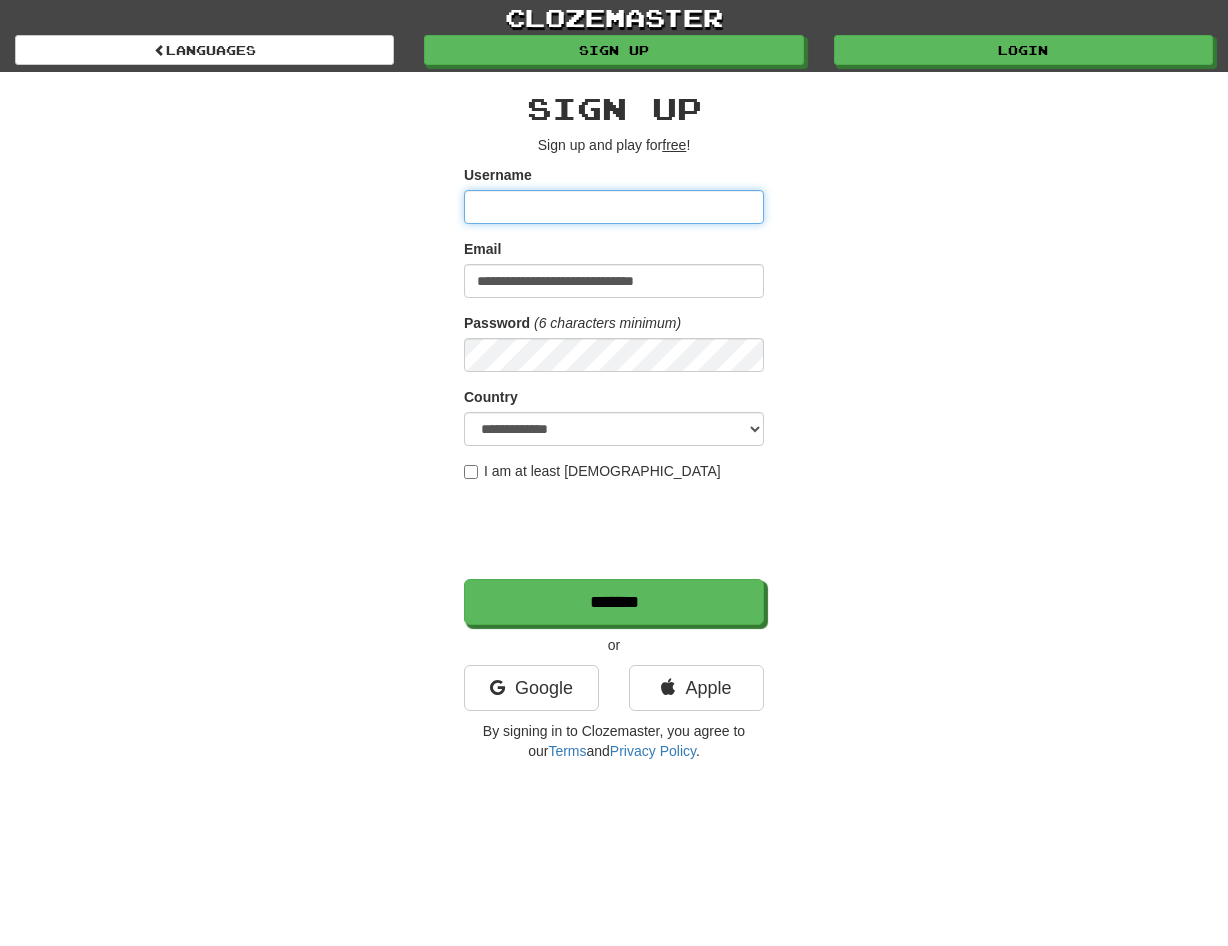click on "Username" at bounding box center [614, 207] 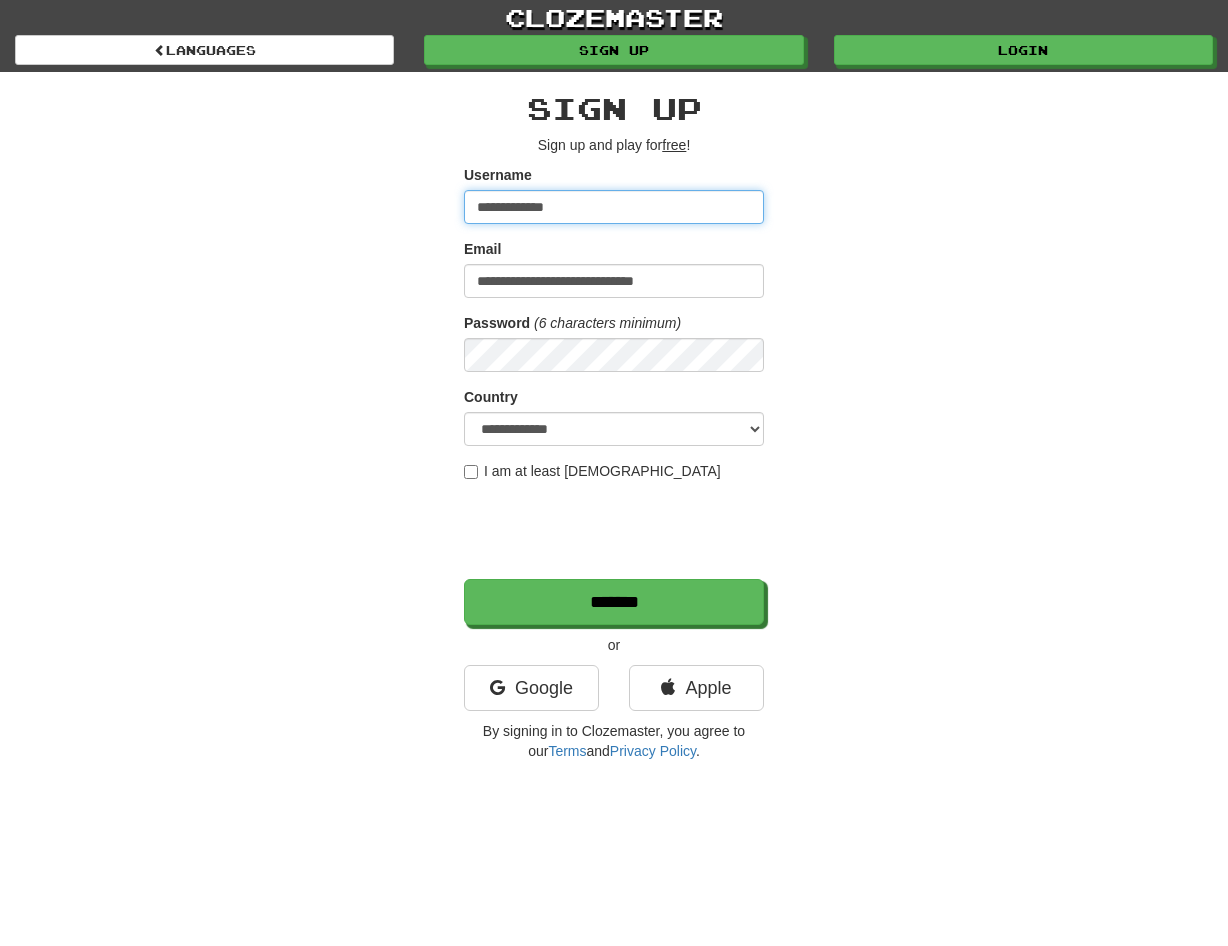 type on "**********" 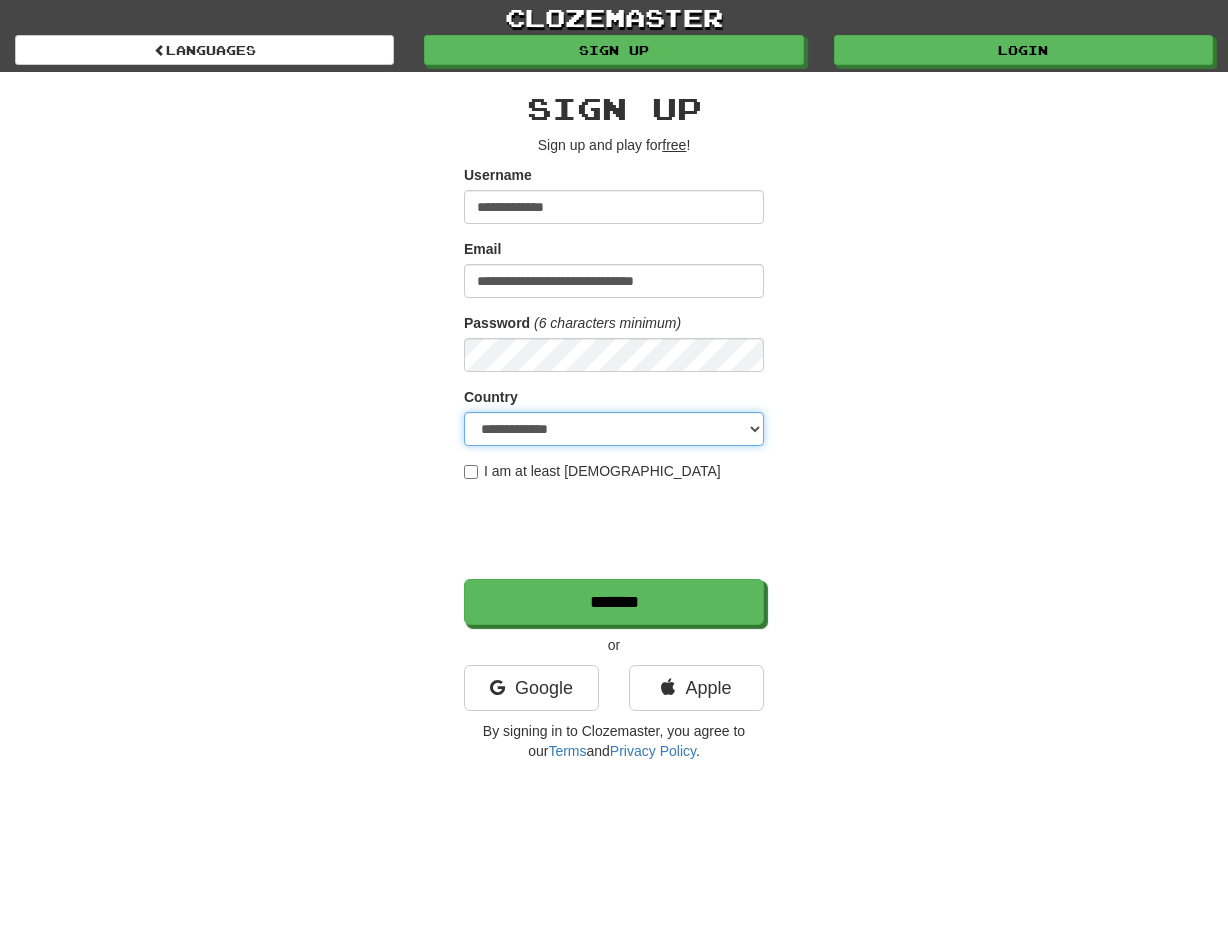 click on "**********" at bounding box center [614, 429] 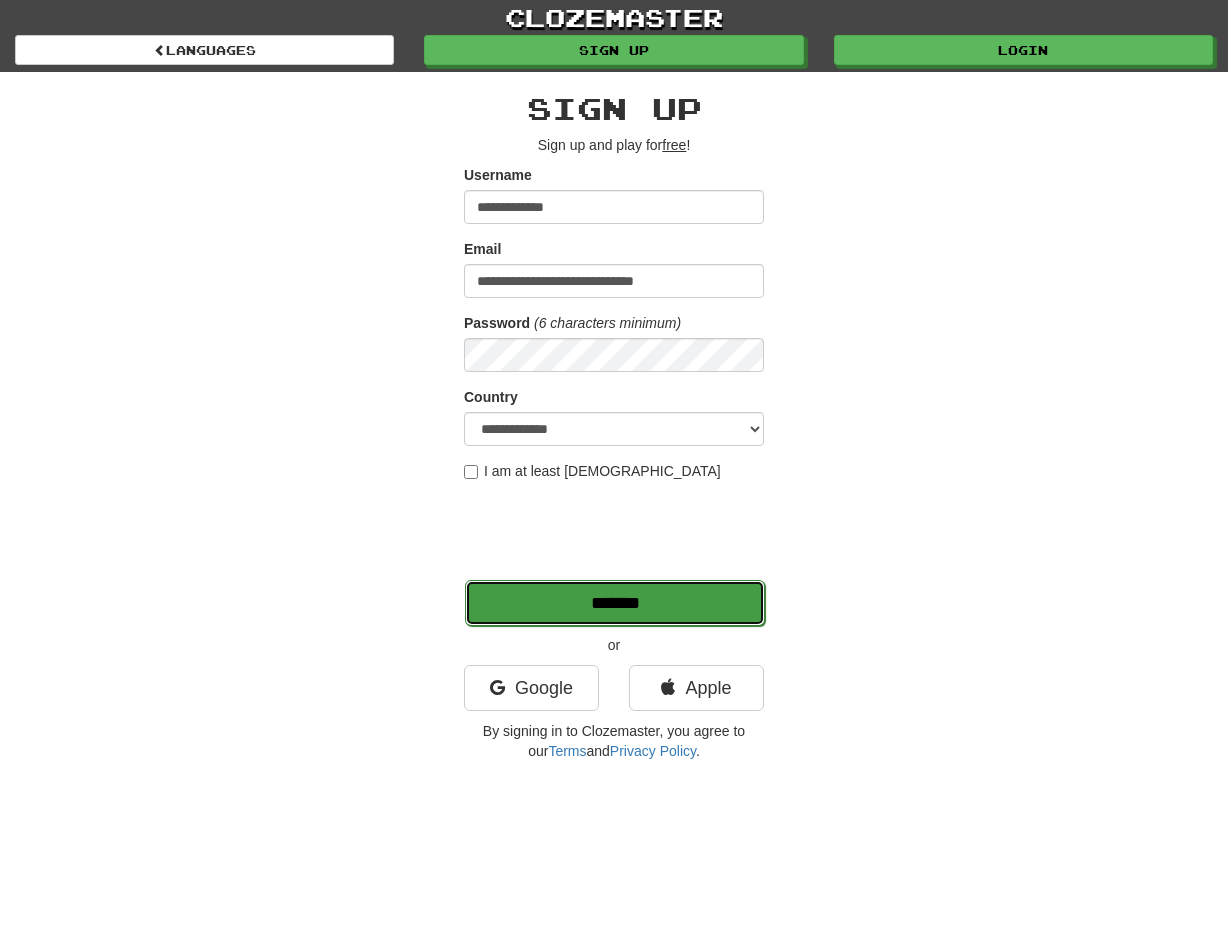 click on "*******" at bounding box center [615, 603] 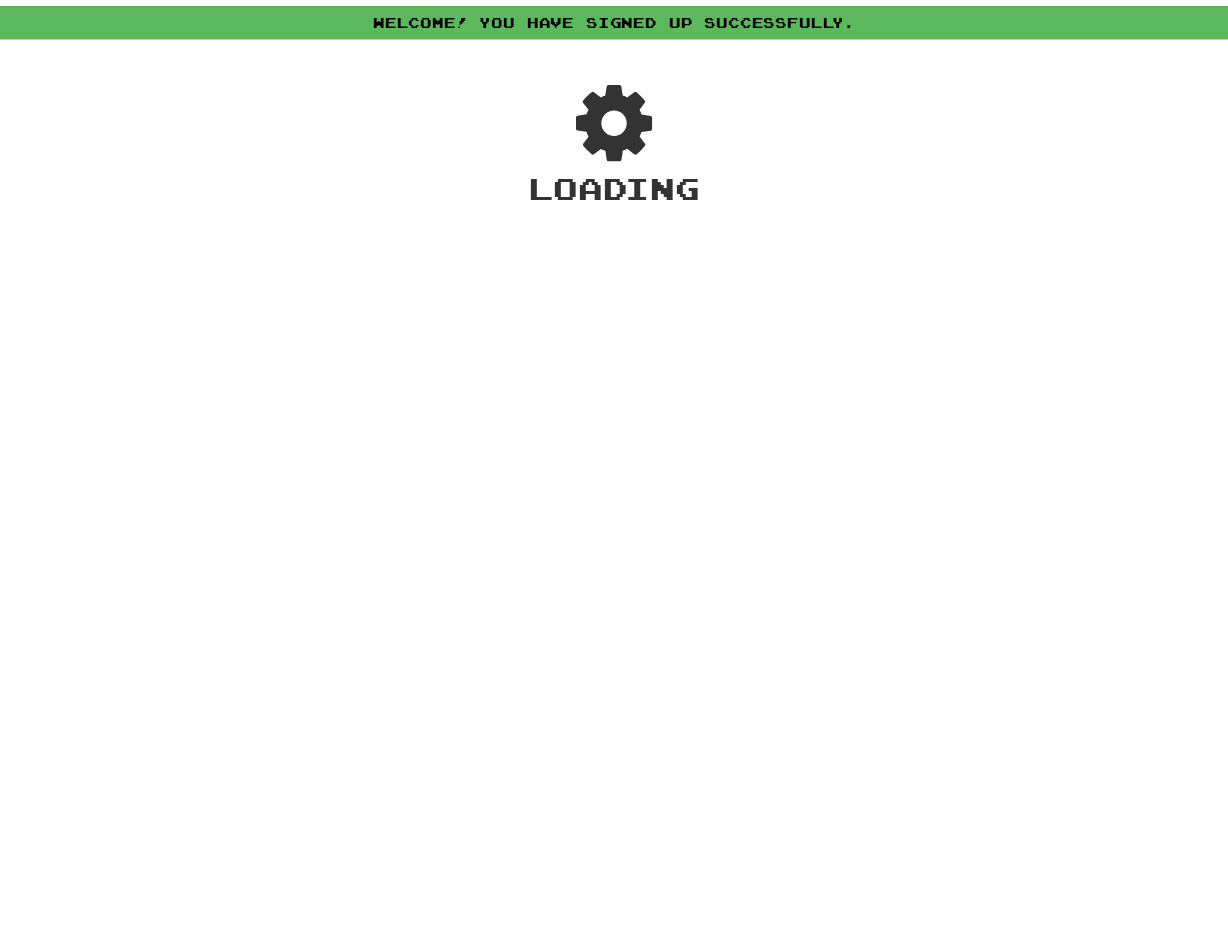 scroll, scrollTop: 0, scrollLeft: 0, axis: both 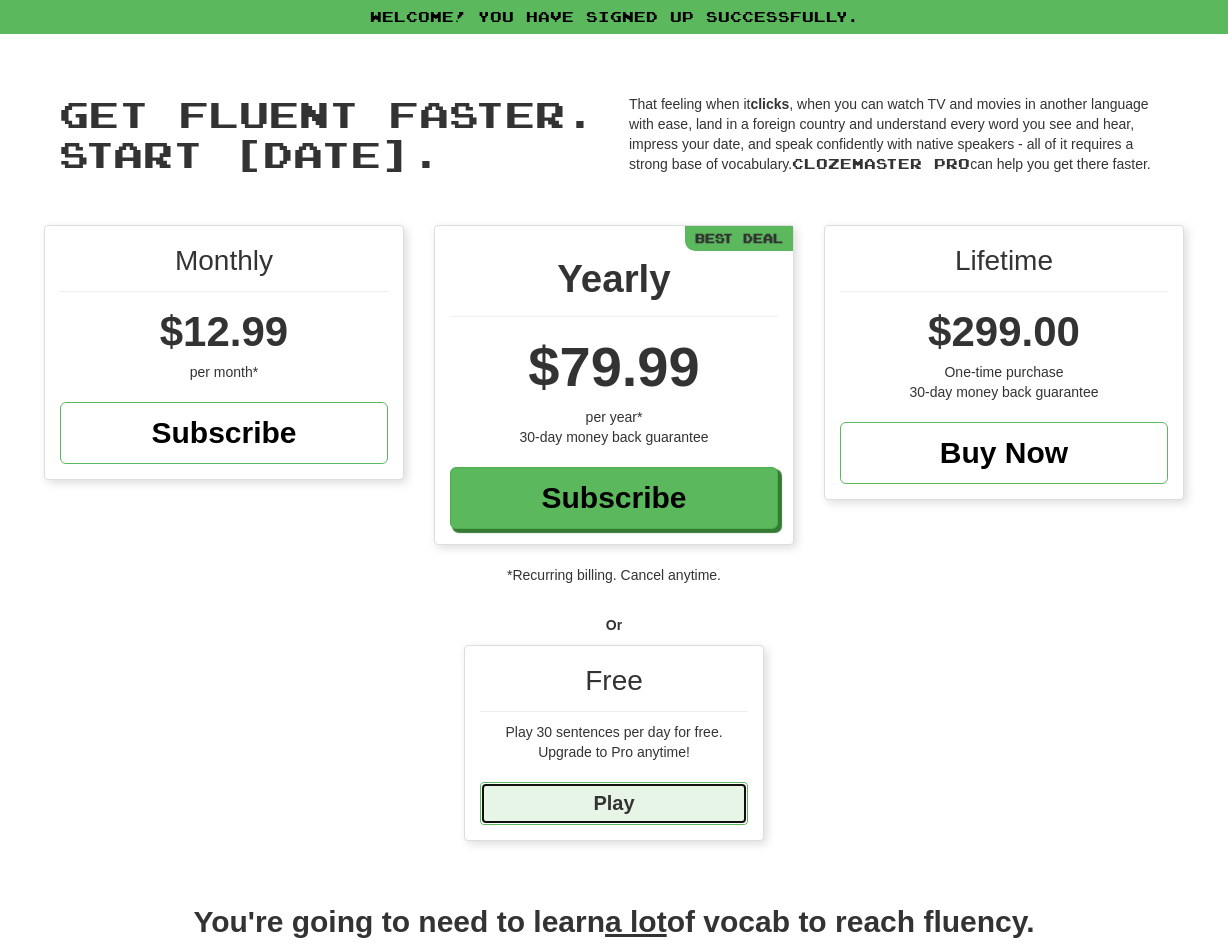click on "Play" at bounding box center (614, 803) 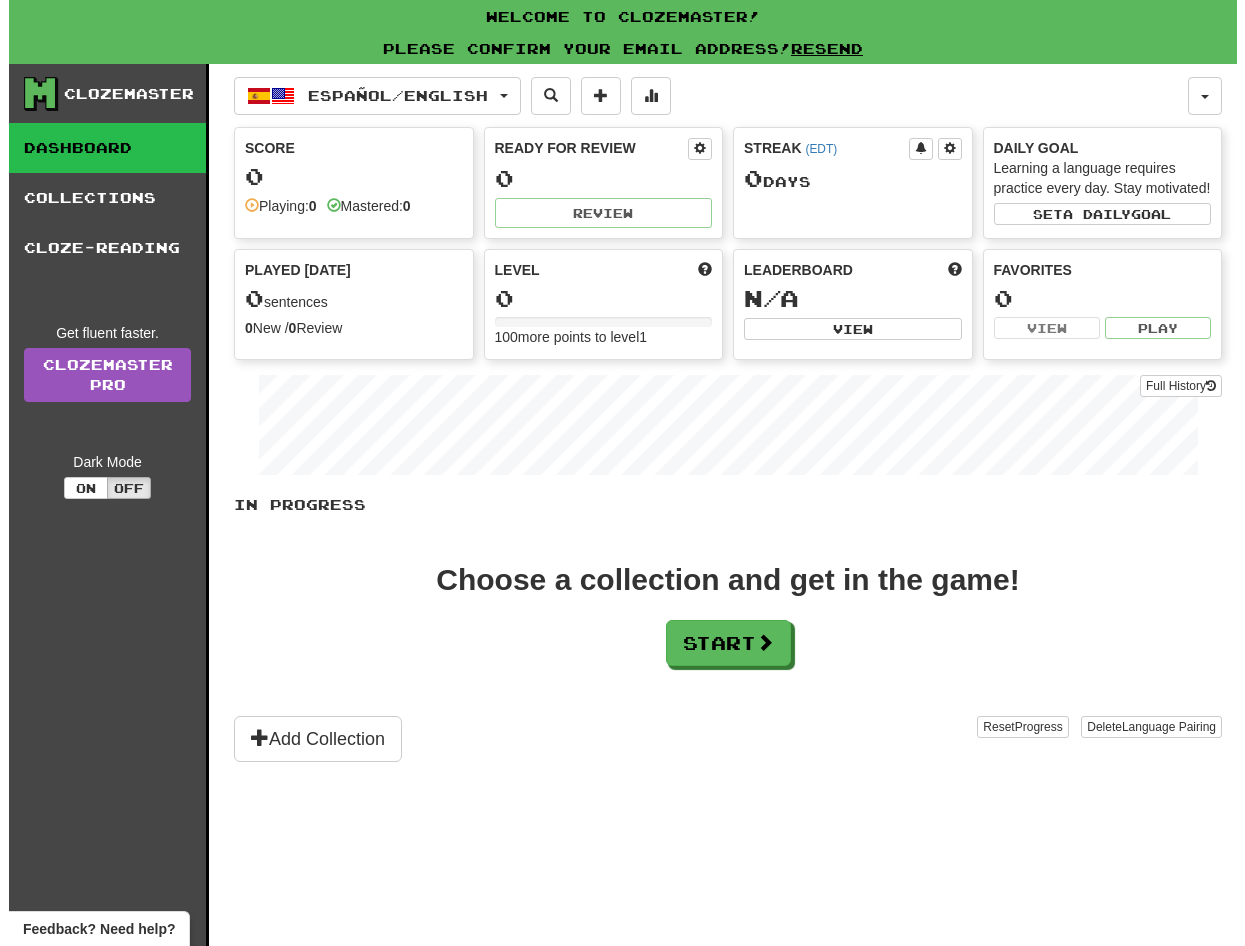 scroll, scrollTop: 0, scrollLeft: 0, axis: both 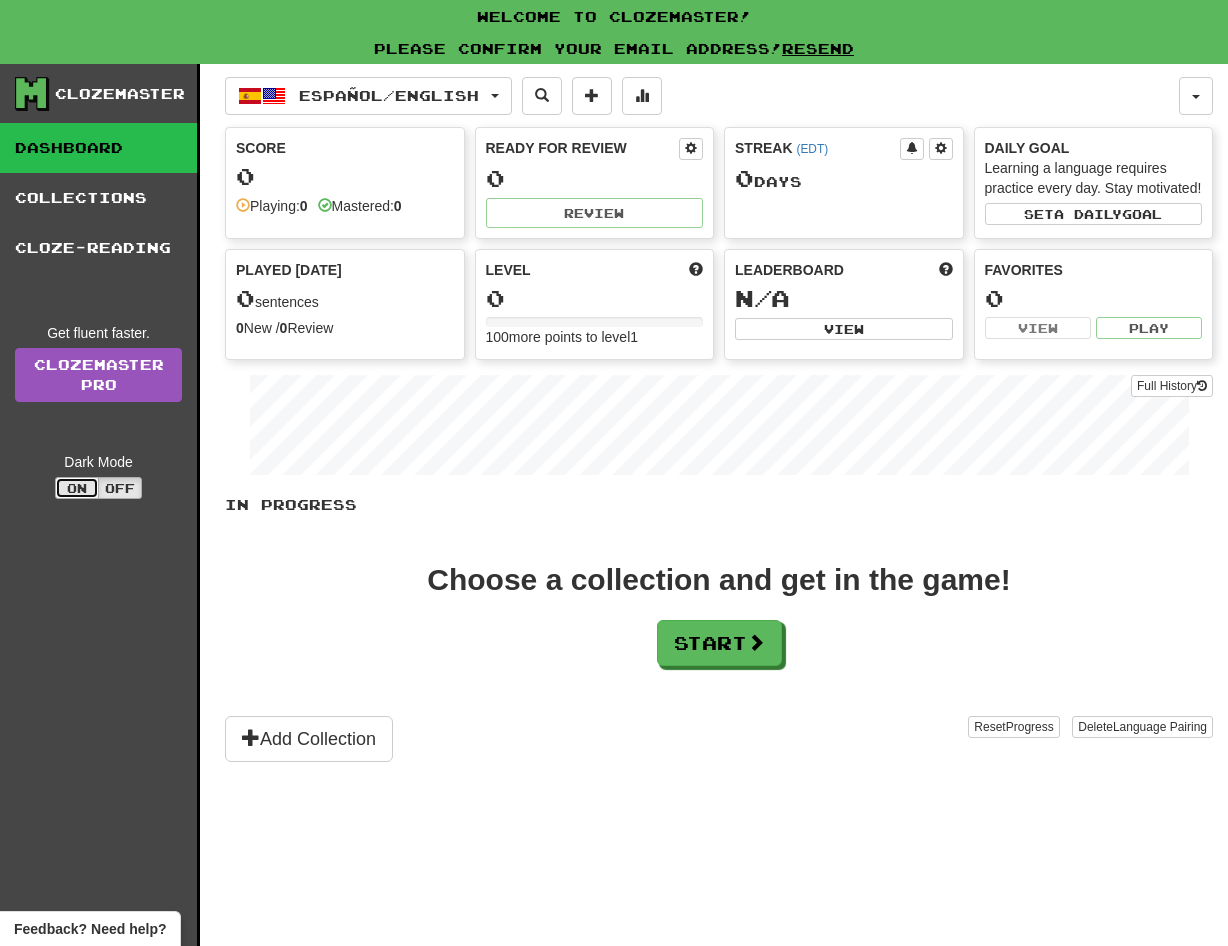 click on "On" at bounding box center [77, 488] 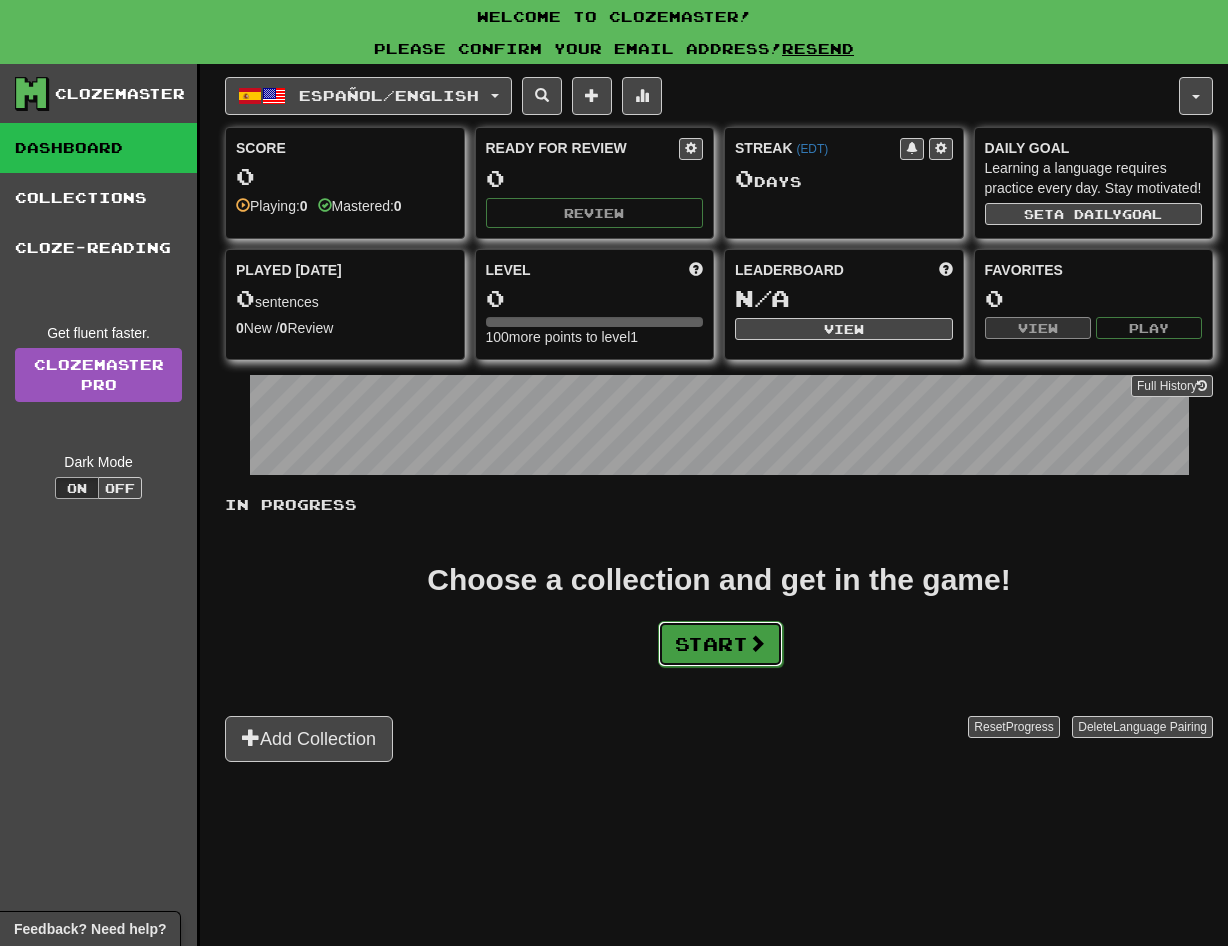 click on "Start" at bounding box center [720, 644] 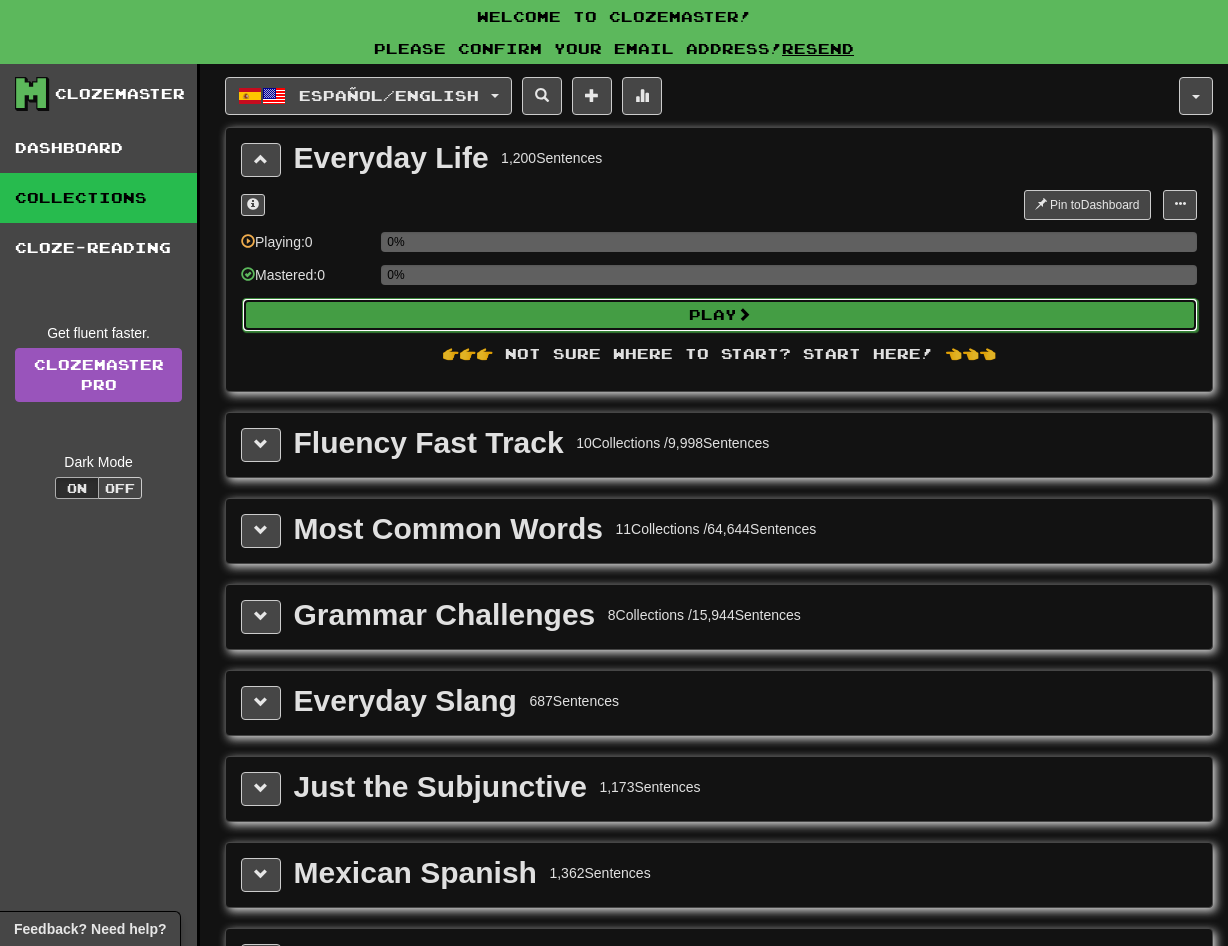 click on "Play" at bounding box center (720, 315) 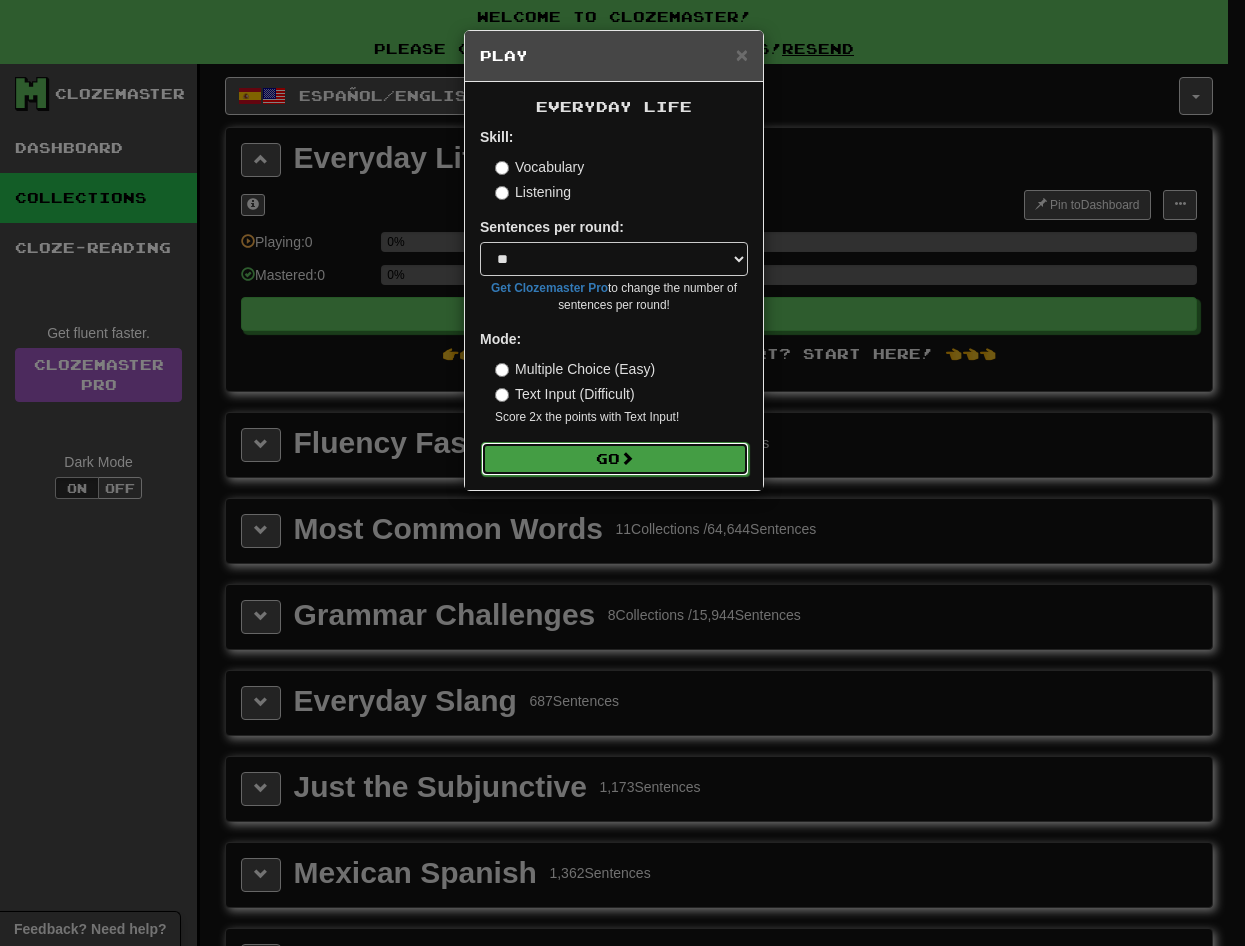 click on "Go" at bounding box center [615, 459] 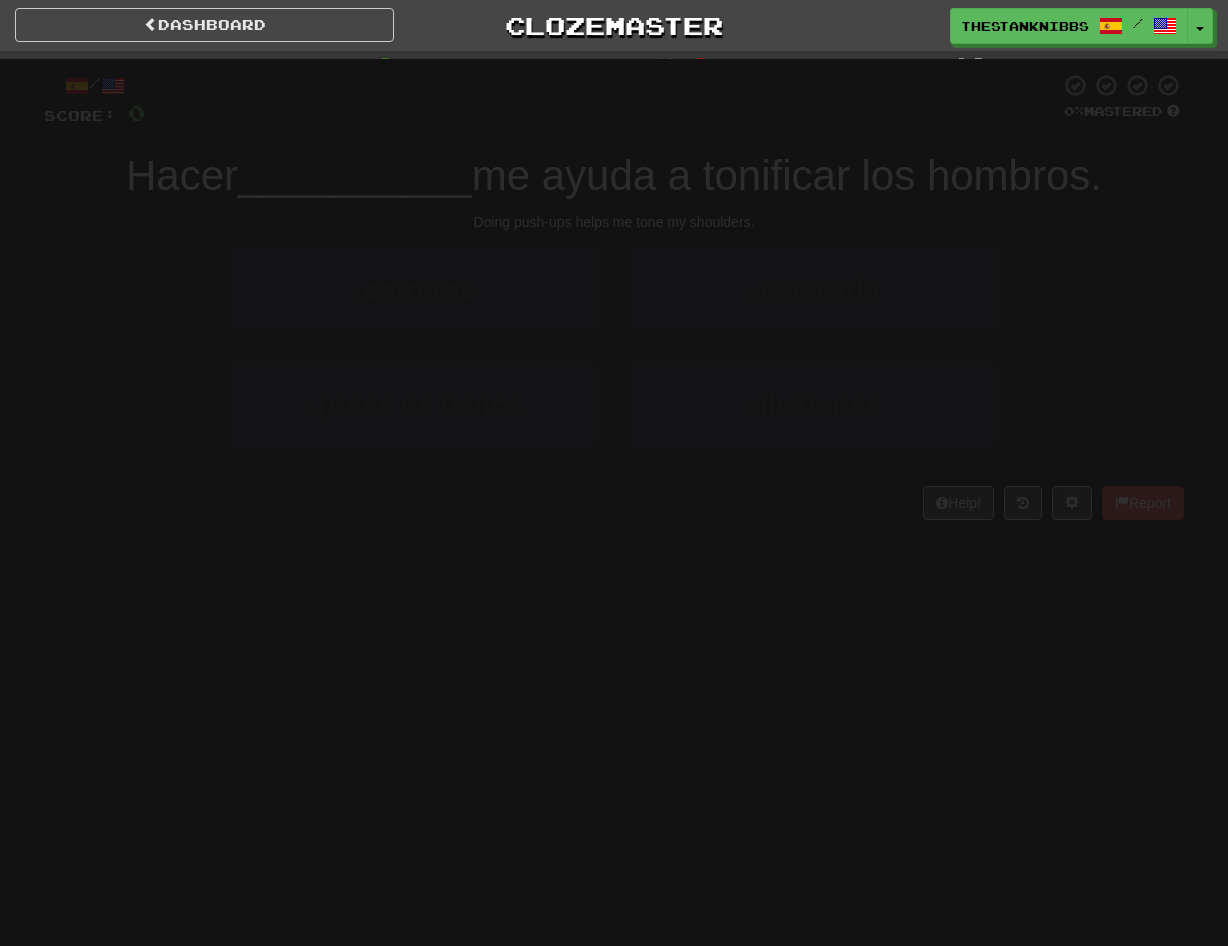 scroll, scrollTop: 0, scrollLeft: 0, axis: both 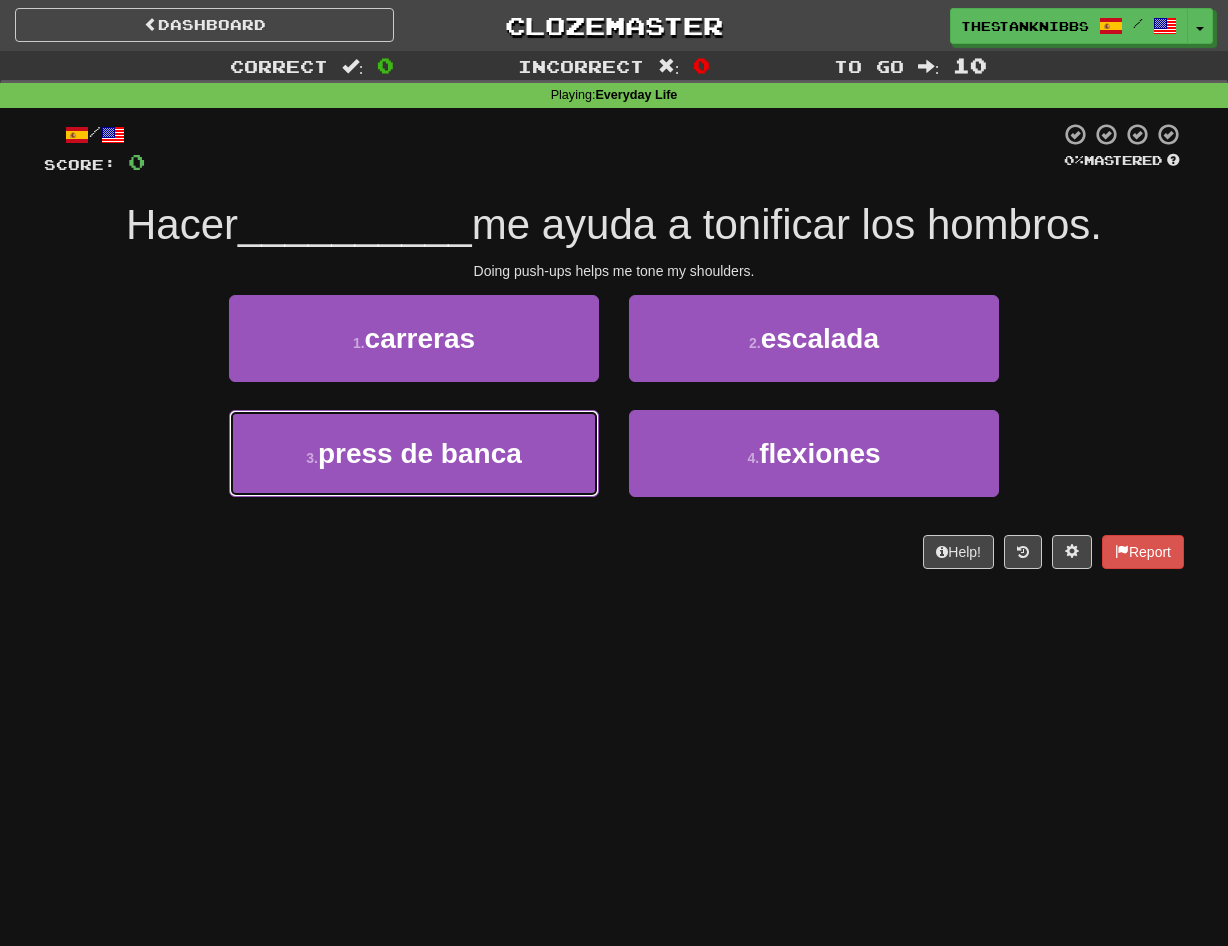 click on "3 .  press de banca" at bounding box center [414, 453] 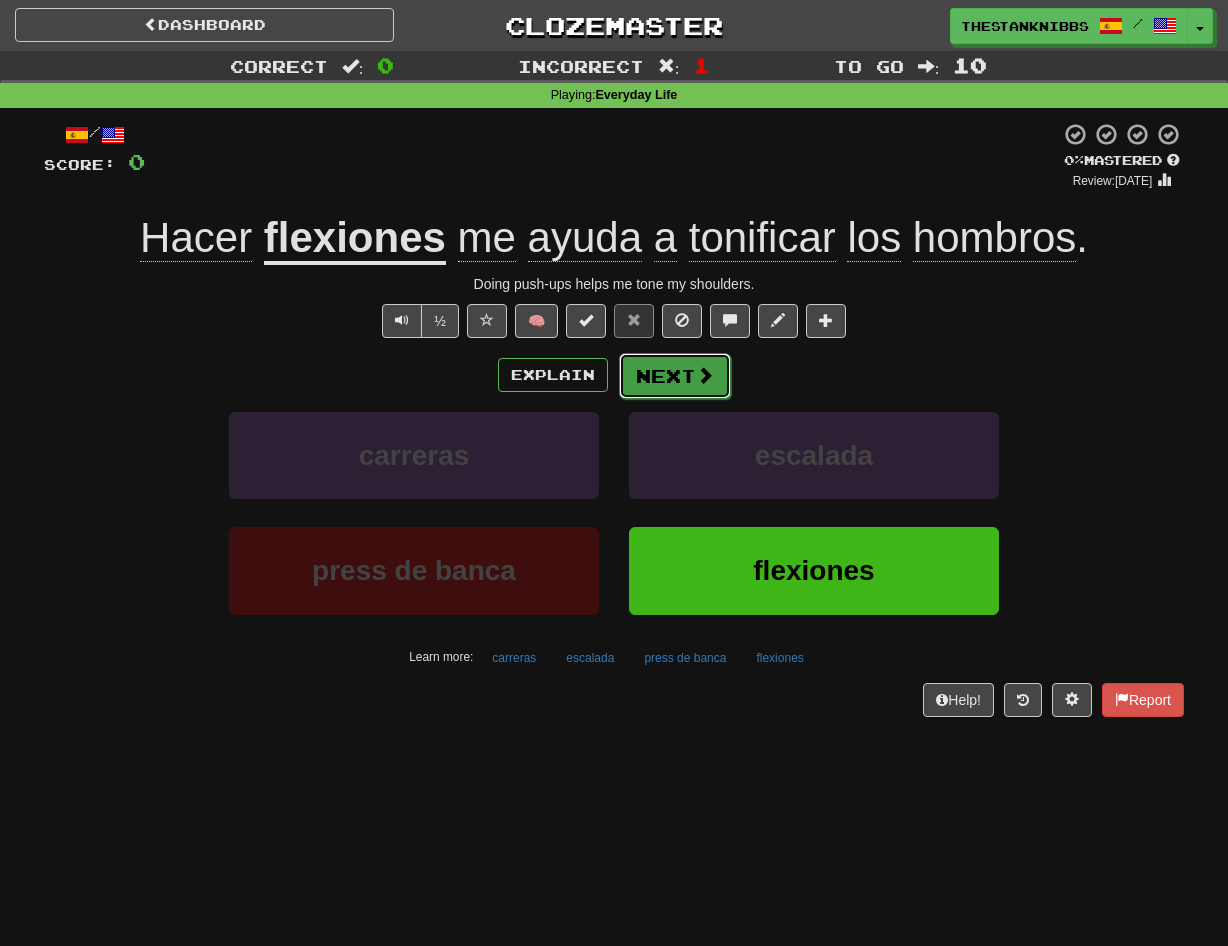 click on "Next" at bounding box center (675, 376) 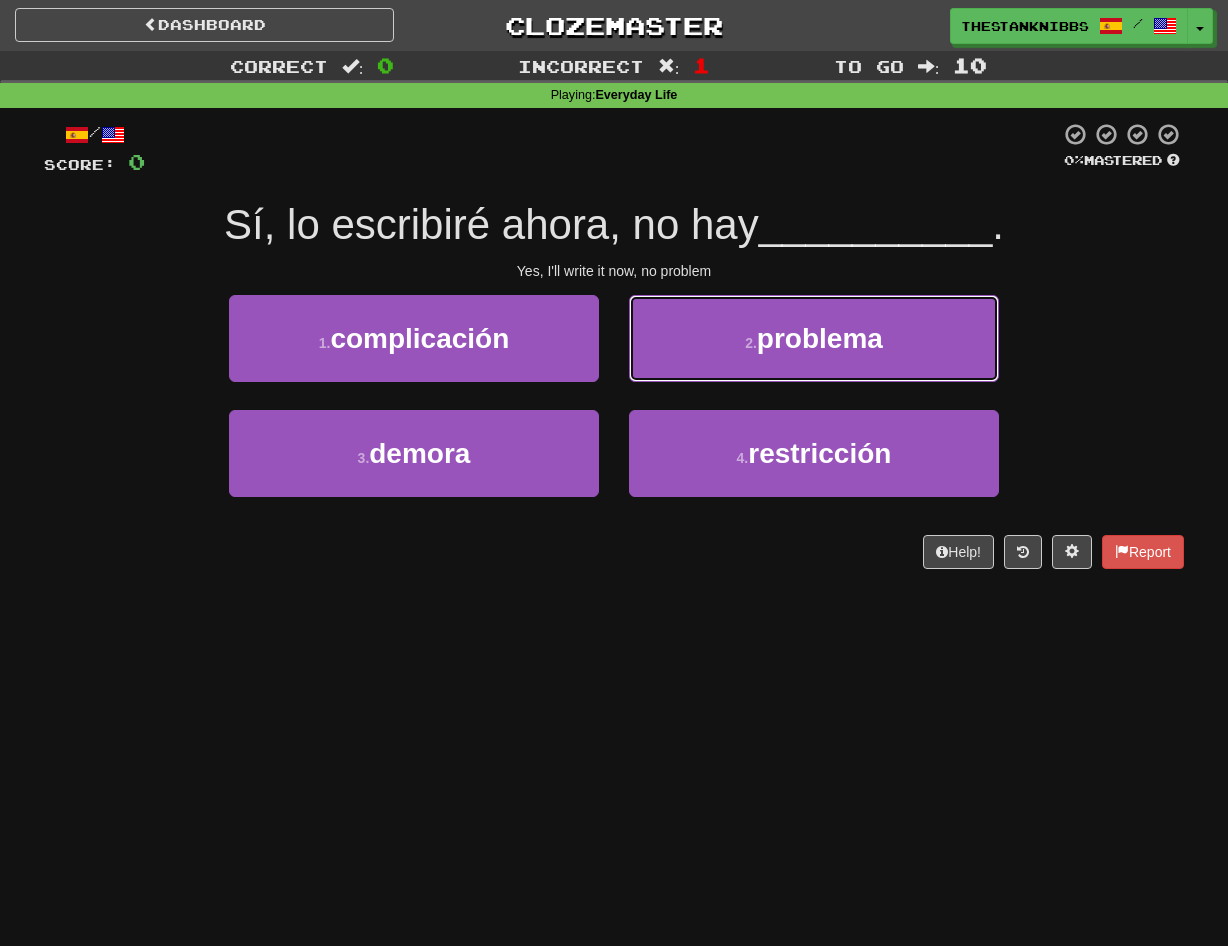 click on "2 .  problema" at bounding box center (814, 338) 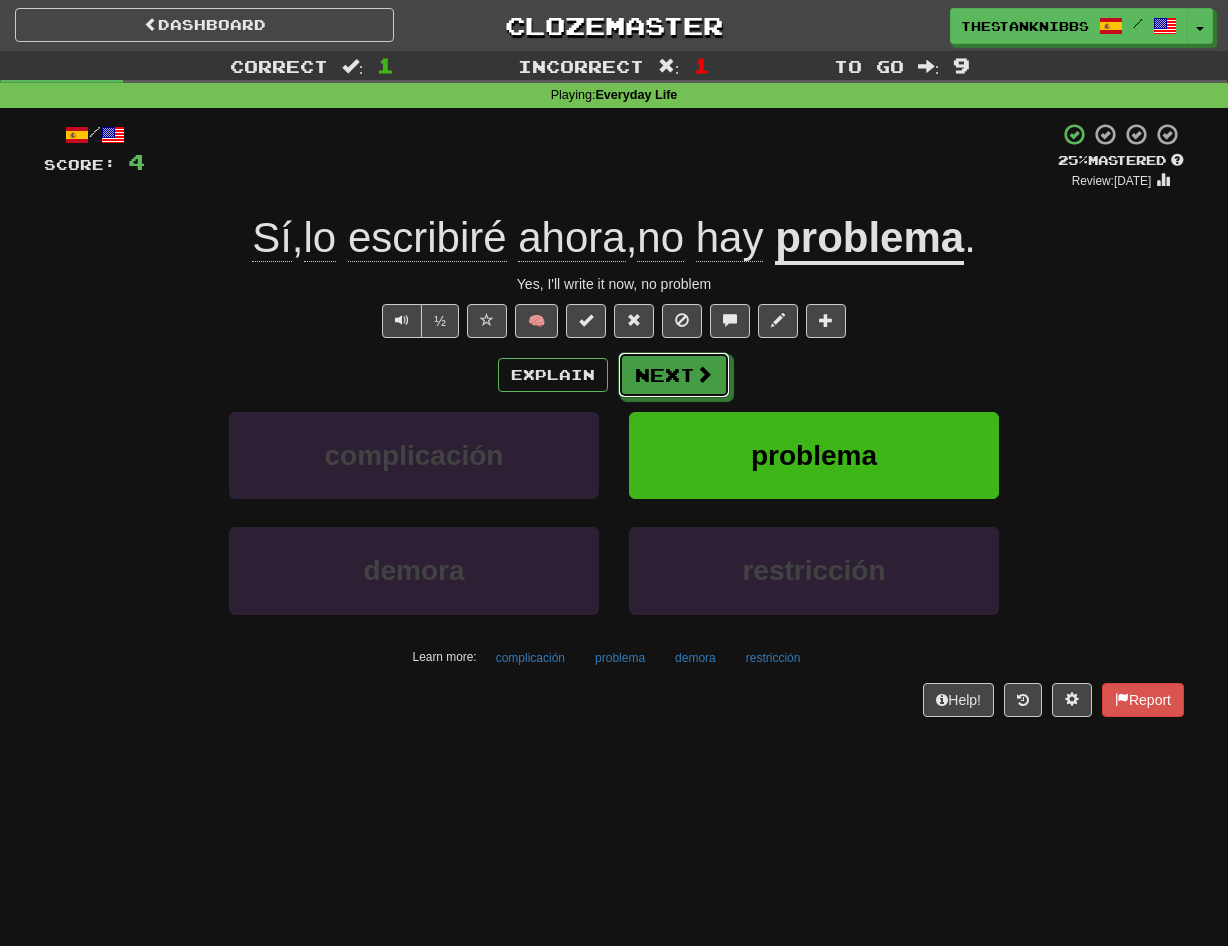 click on "Next" at bounding box center (674, 375) 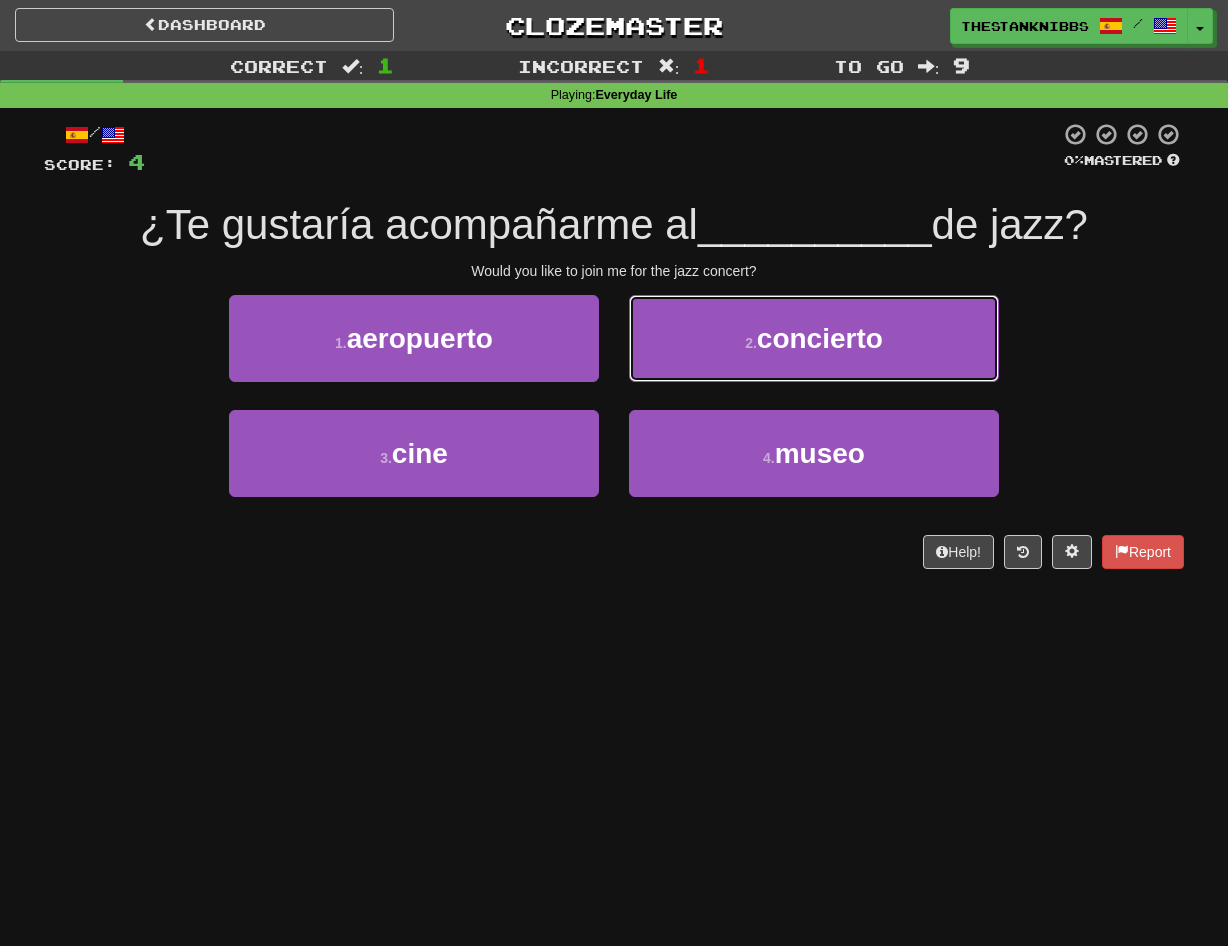 click on "2 .  concierto" at bounding box center (814, 338) 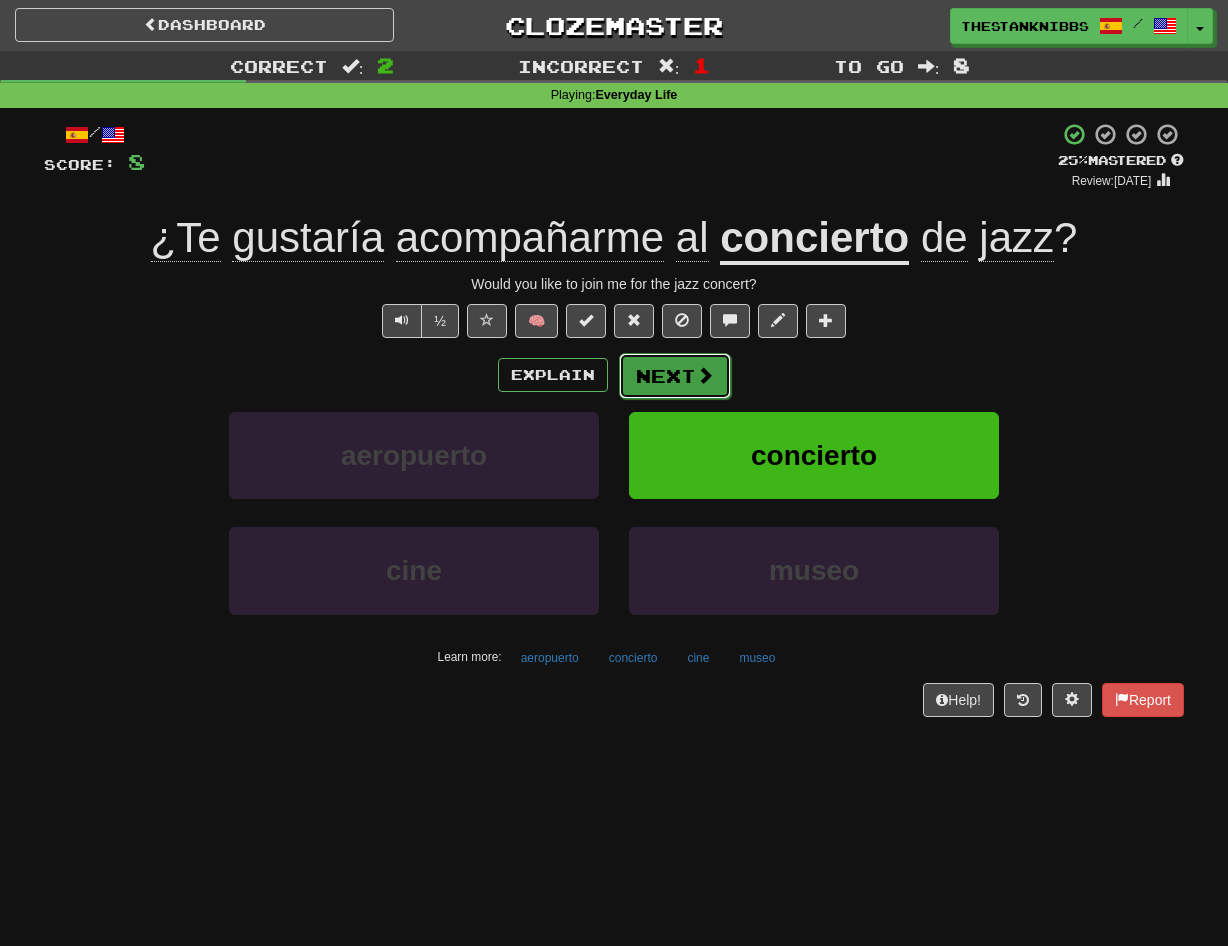 click on "Next" at bounding box center [675, 376] 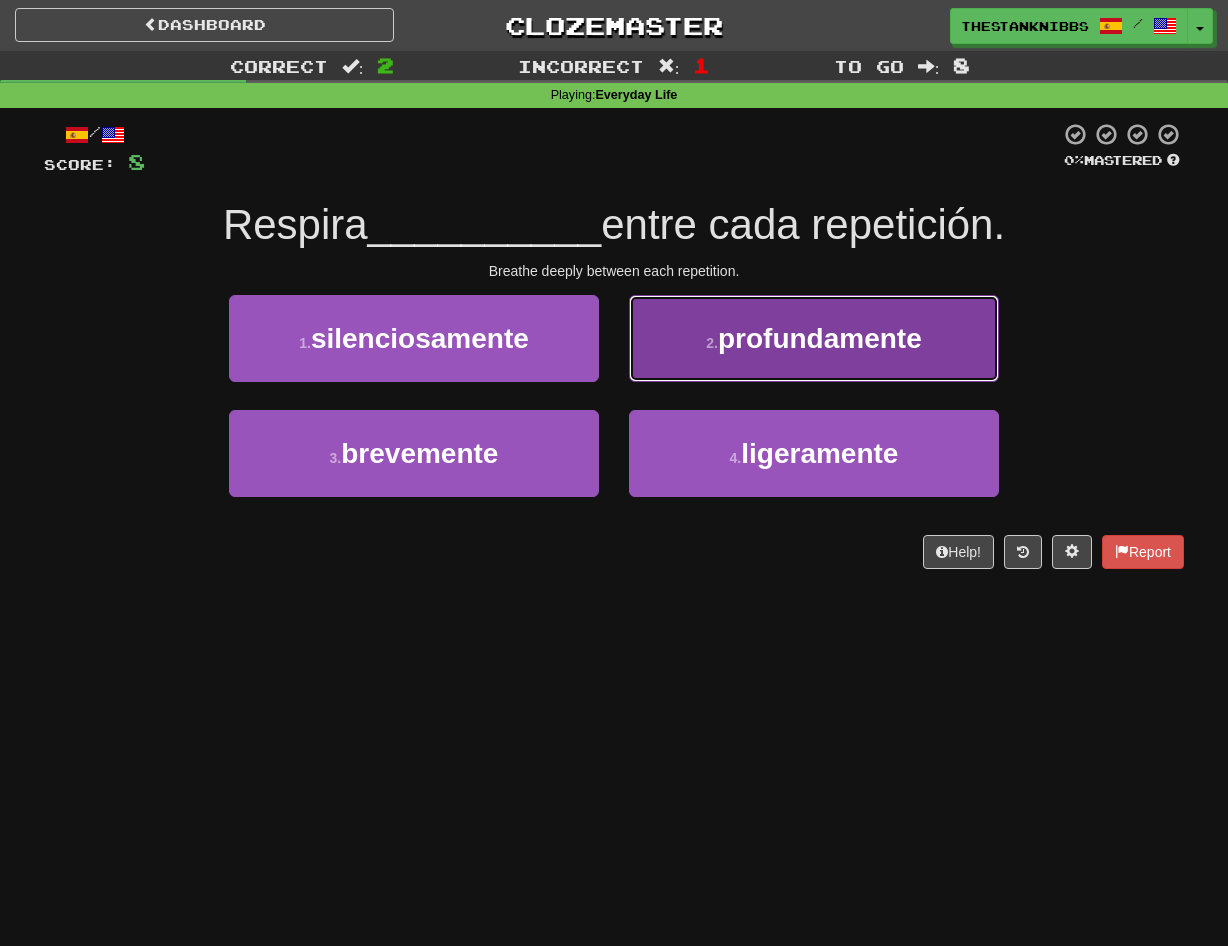 click on "2 .  profundamente" at bounding box center (814, 338) 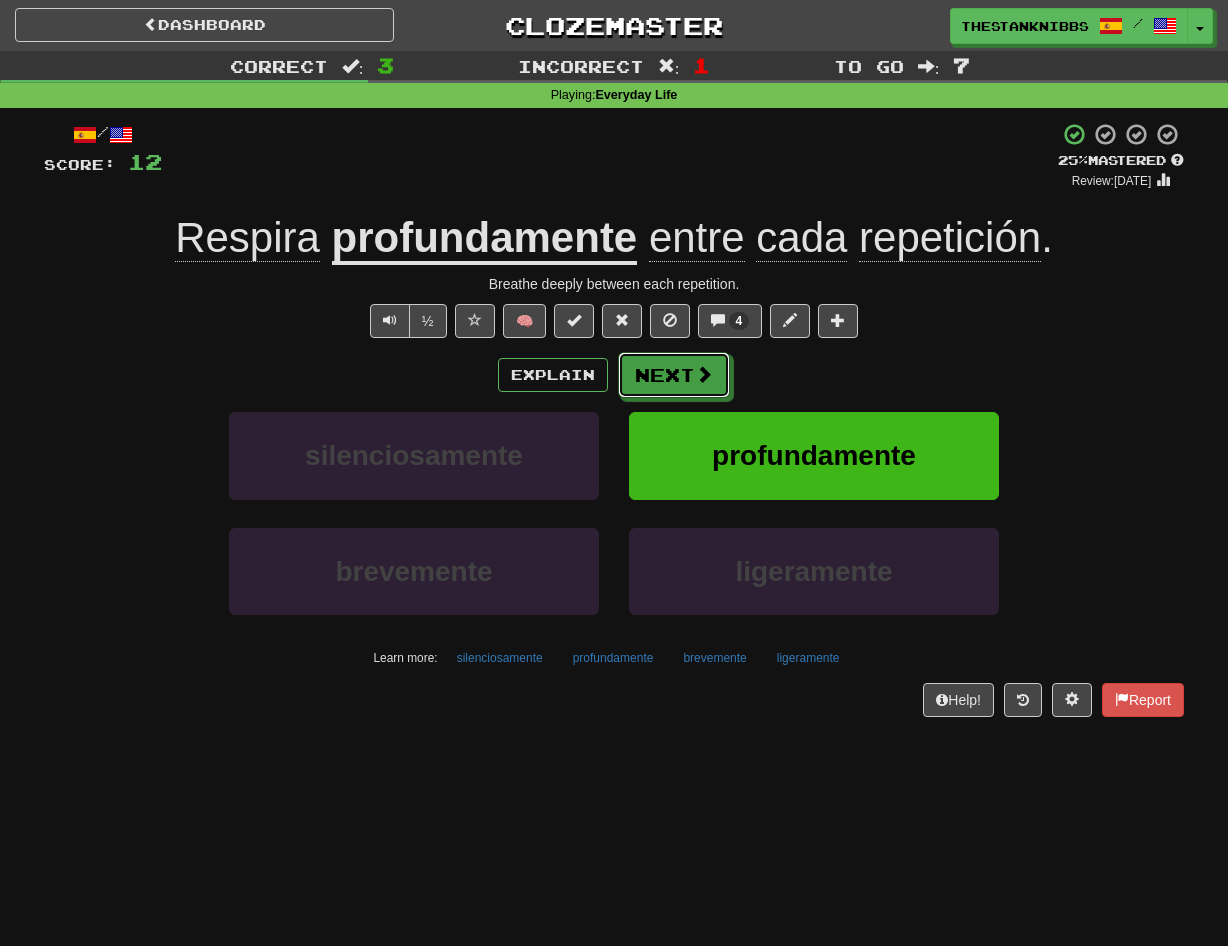 click on "Next" at bounding box center (674, 375) 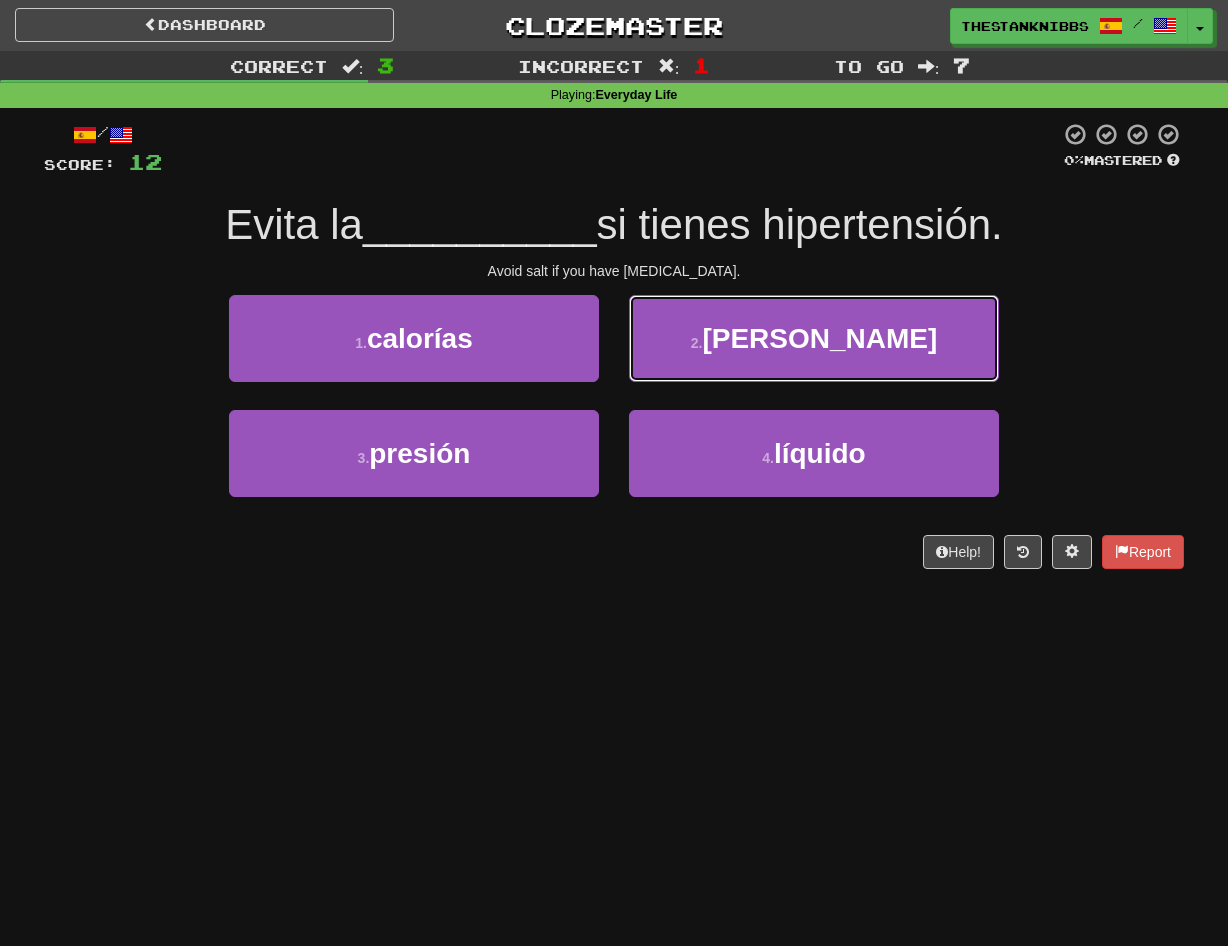 click on "2 .  [PERSON_NAME]" at bounding box center [814, 338] 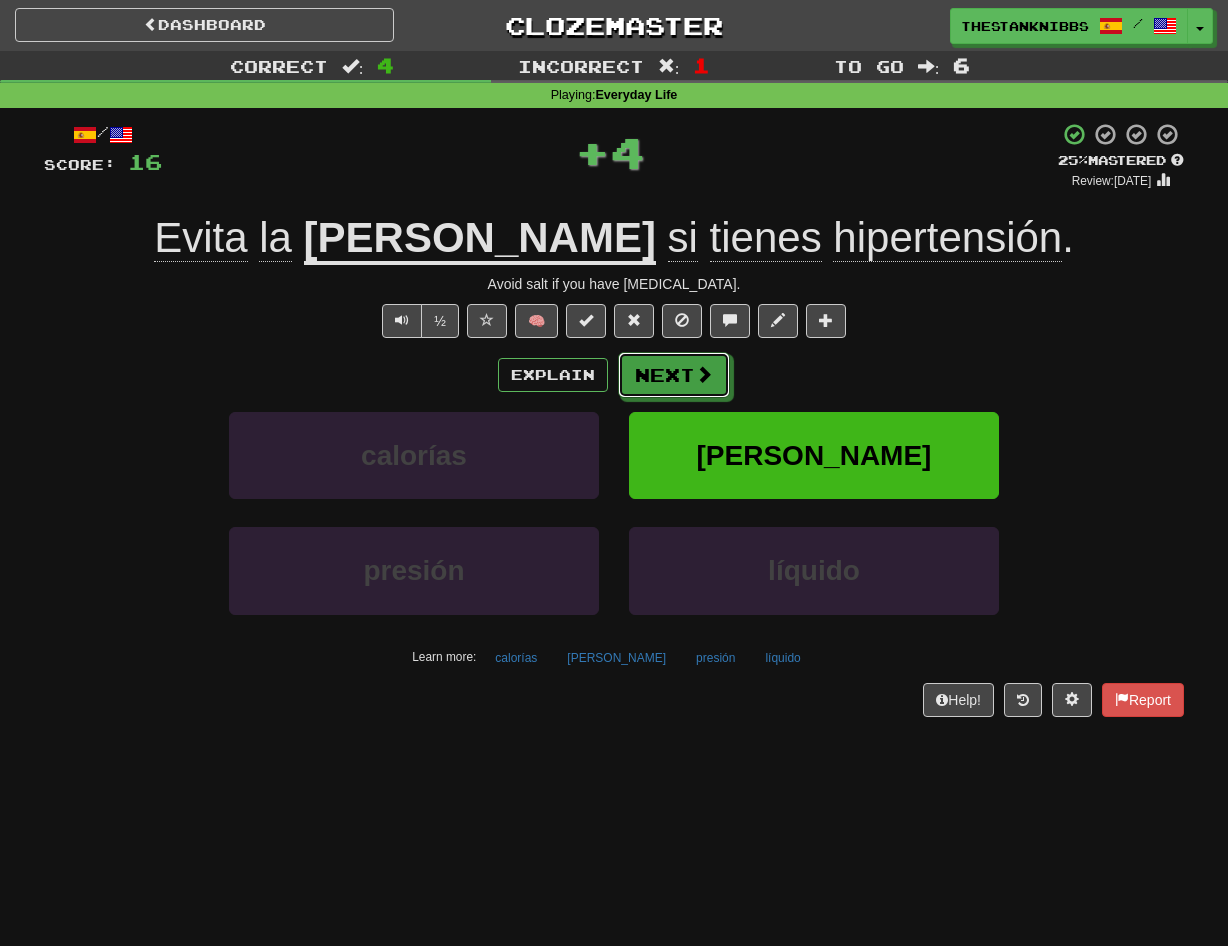 click on "Next" at bounding box center [674, 375] 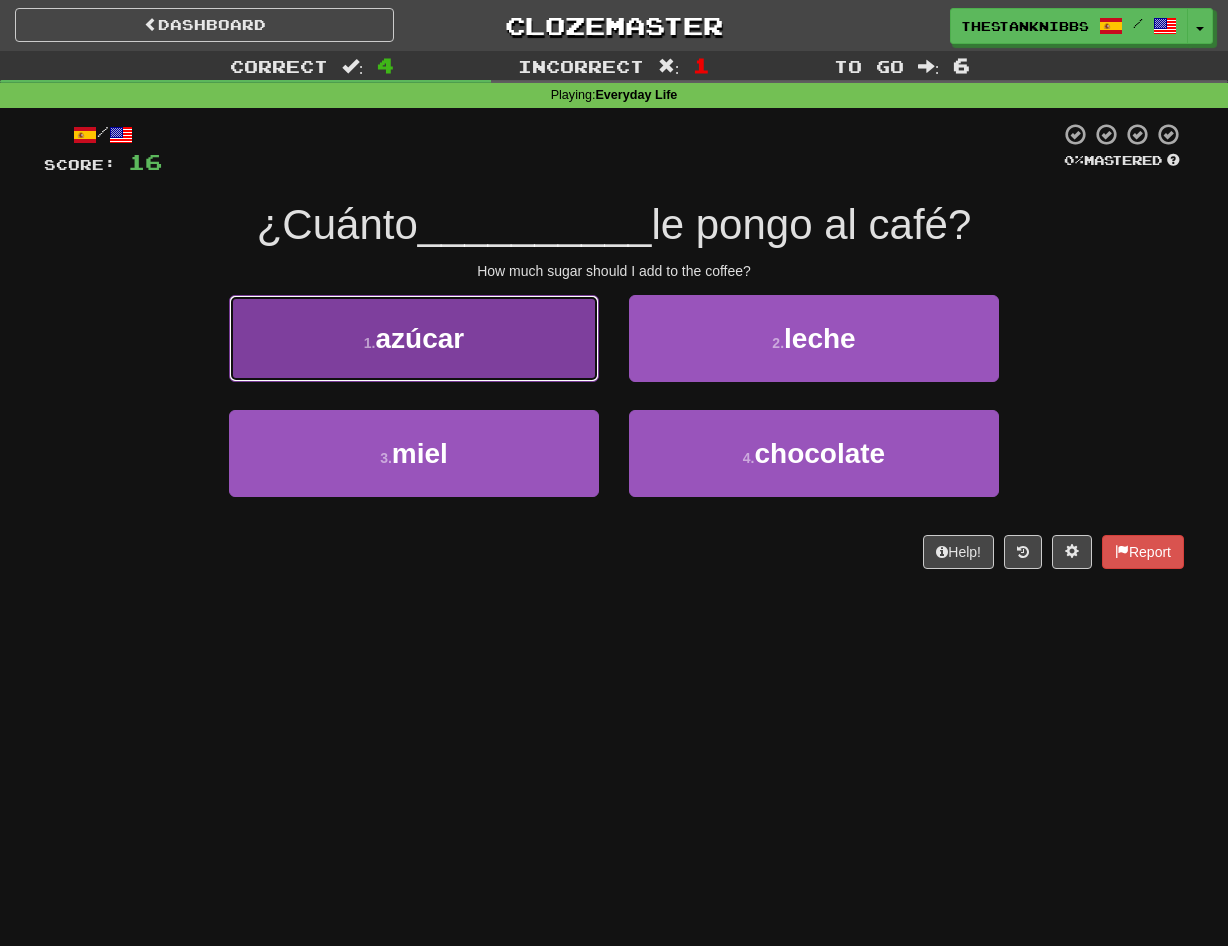 click on "1 .  azúcar" at bounding box center (414, 338) 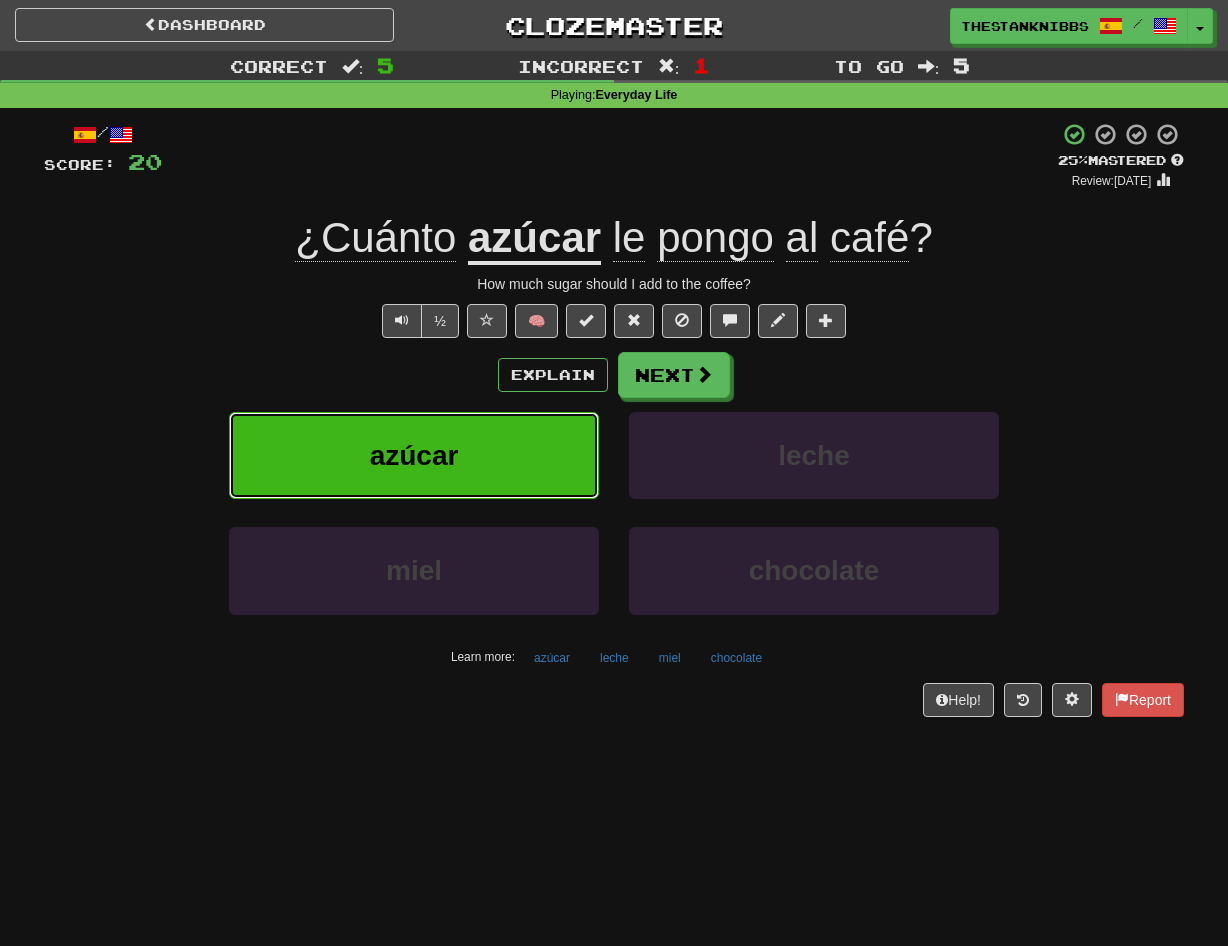 click on "azúcar" at bounding box center [414, 455] 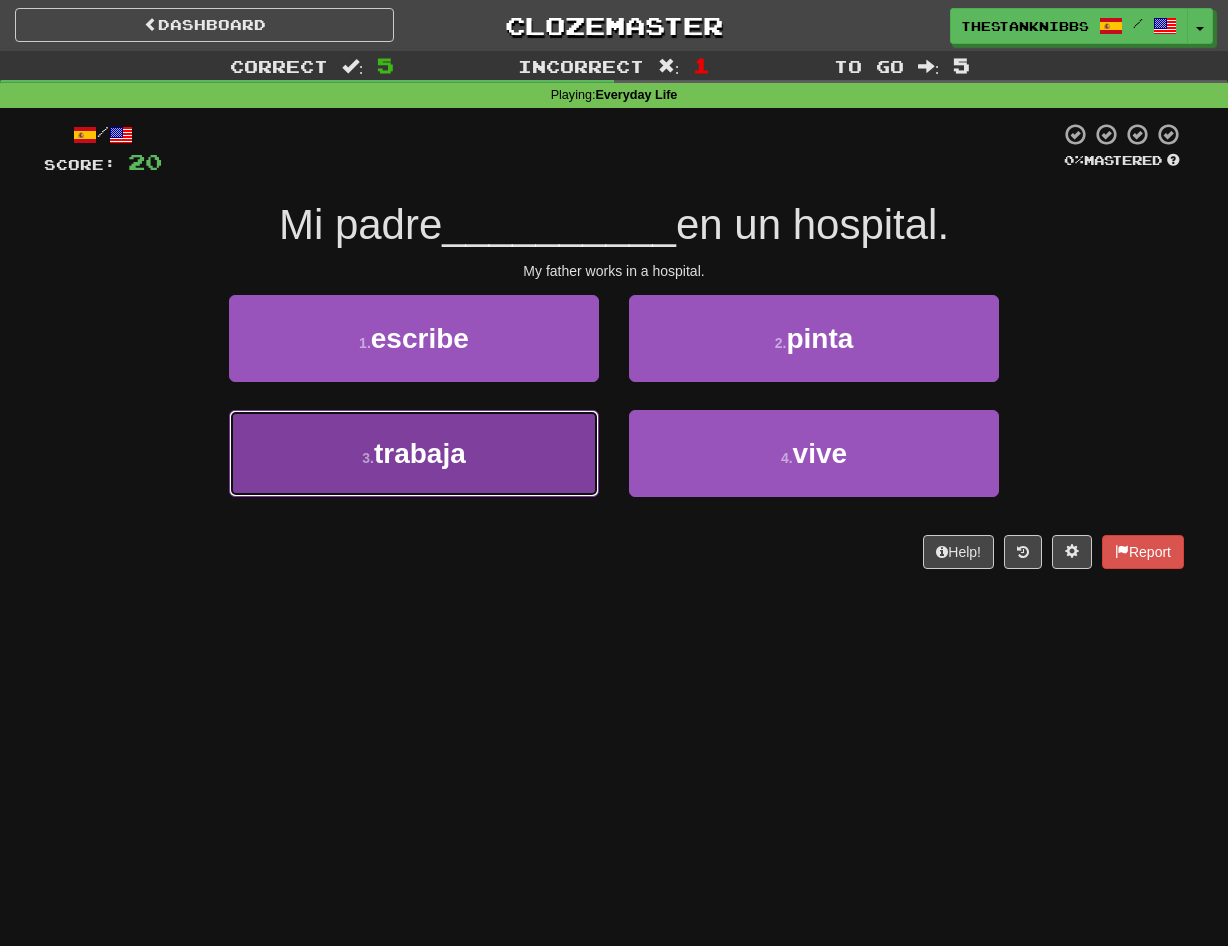 click on "trabaja" at bounding box center (420, 453) 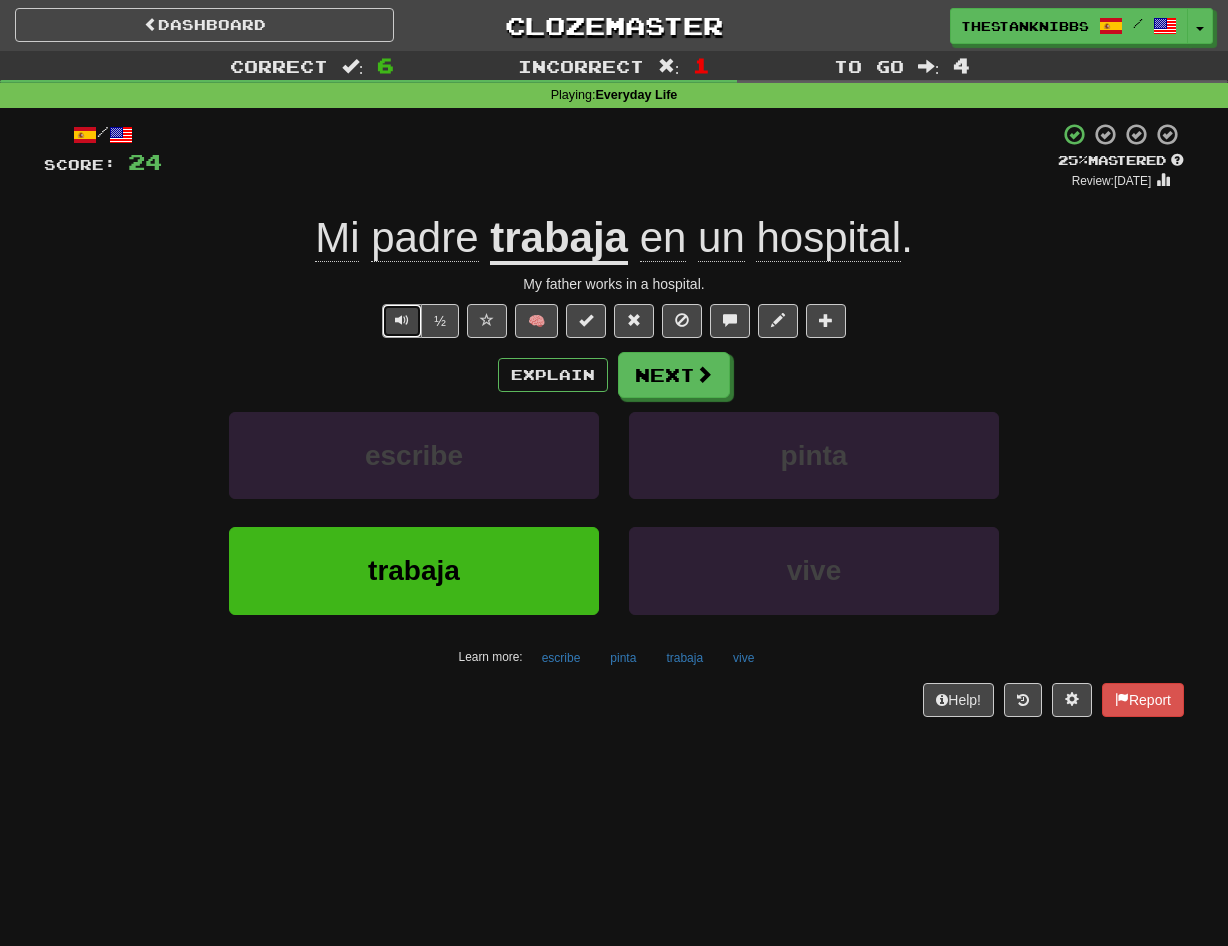 click at bounding box center (402, 320) 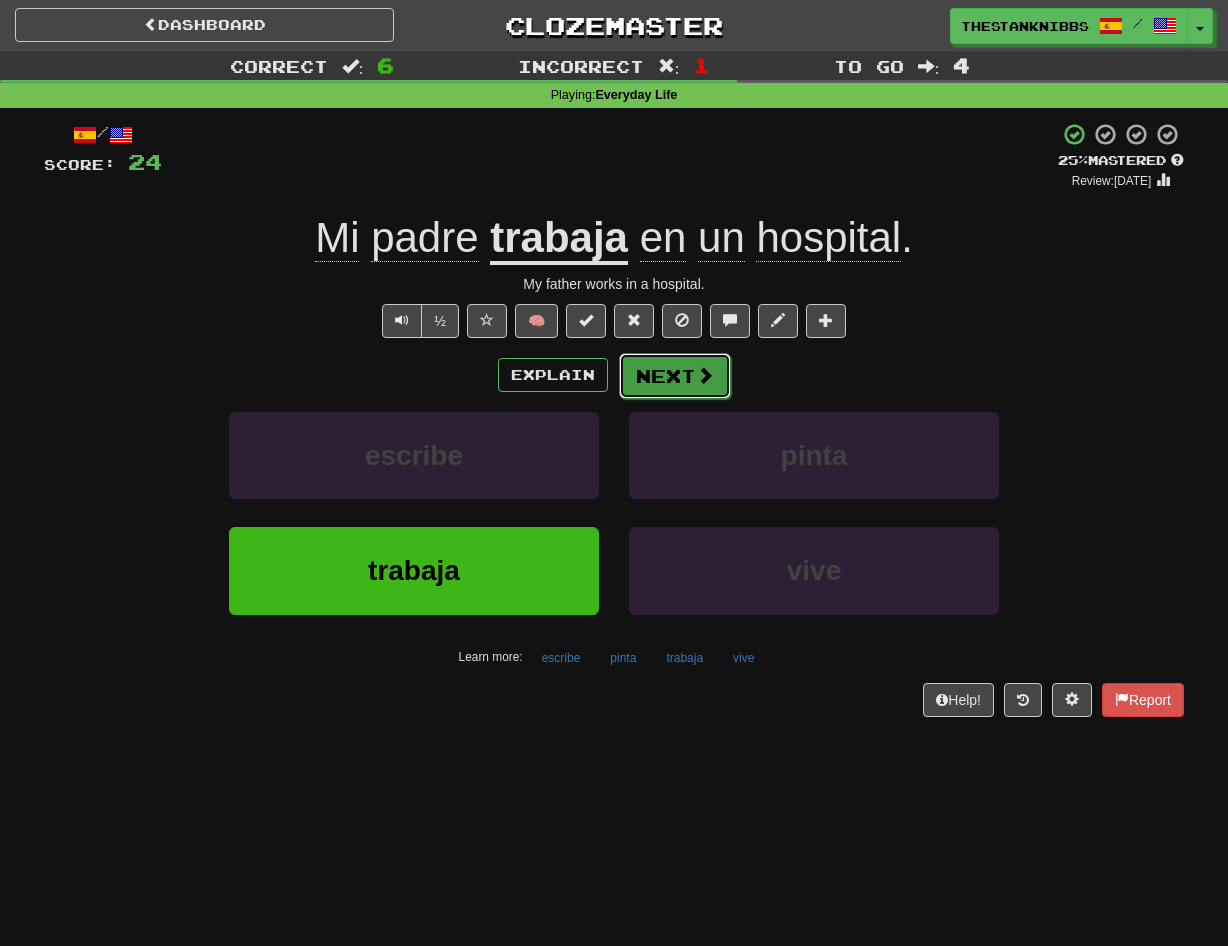 click on "Next" at bounding box center (675, 376) 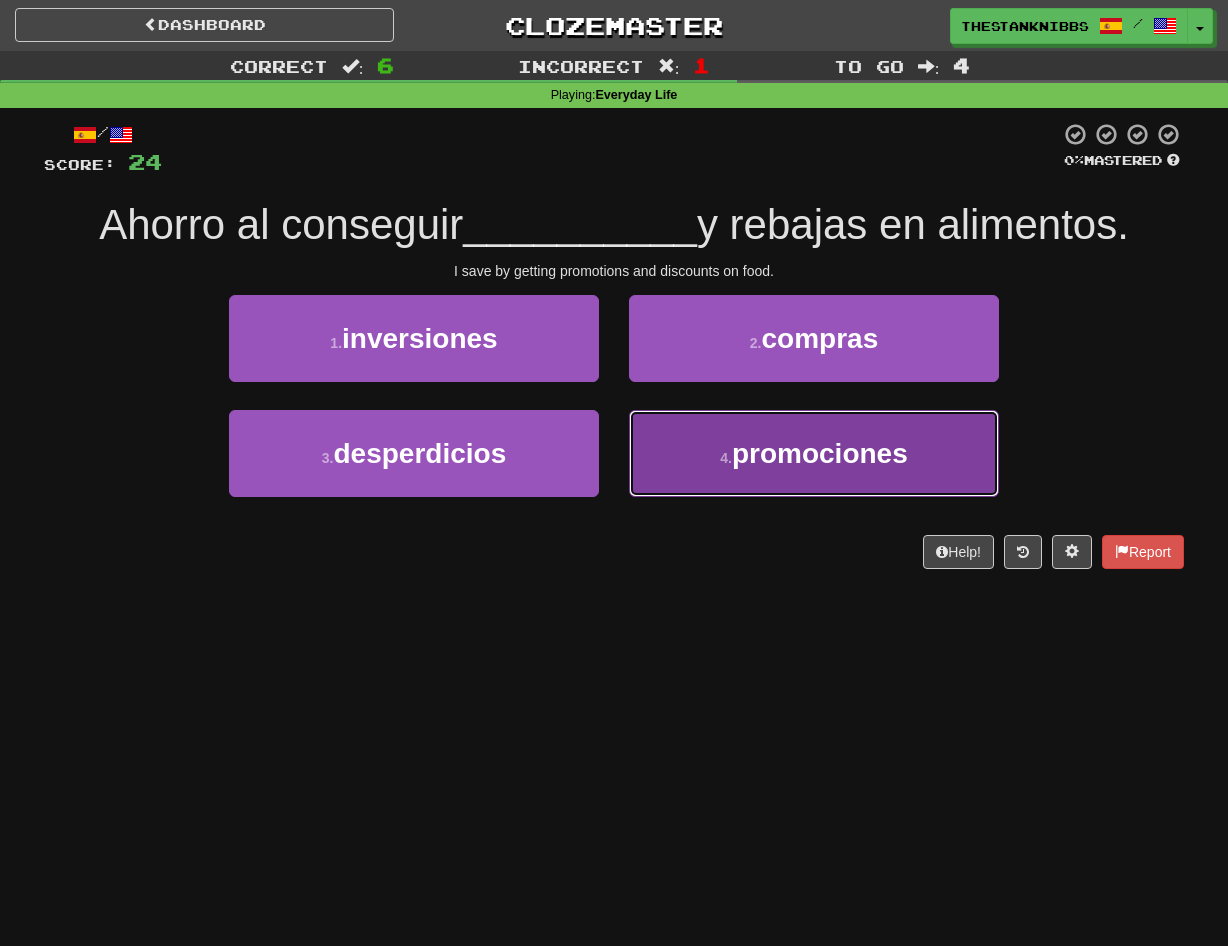 click on "4 .  promociones" at bounding box center (814, 453) 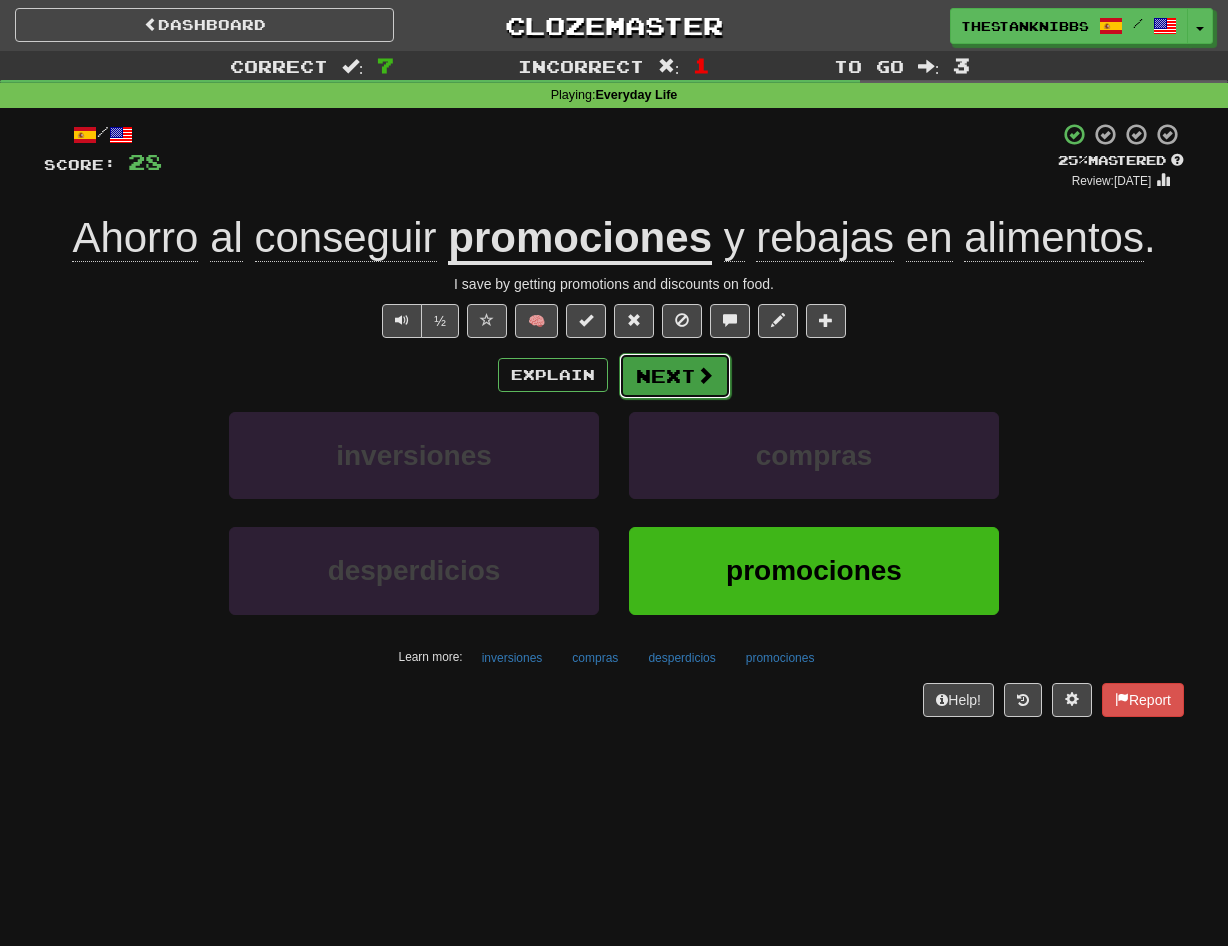 click on "Next" at bounding box center [675, 376] 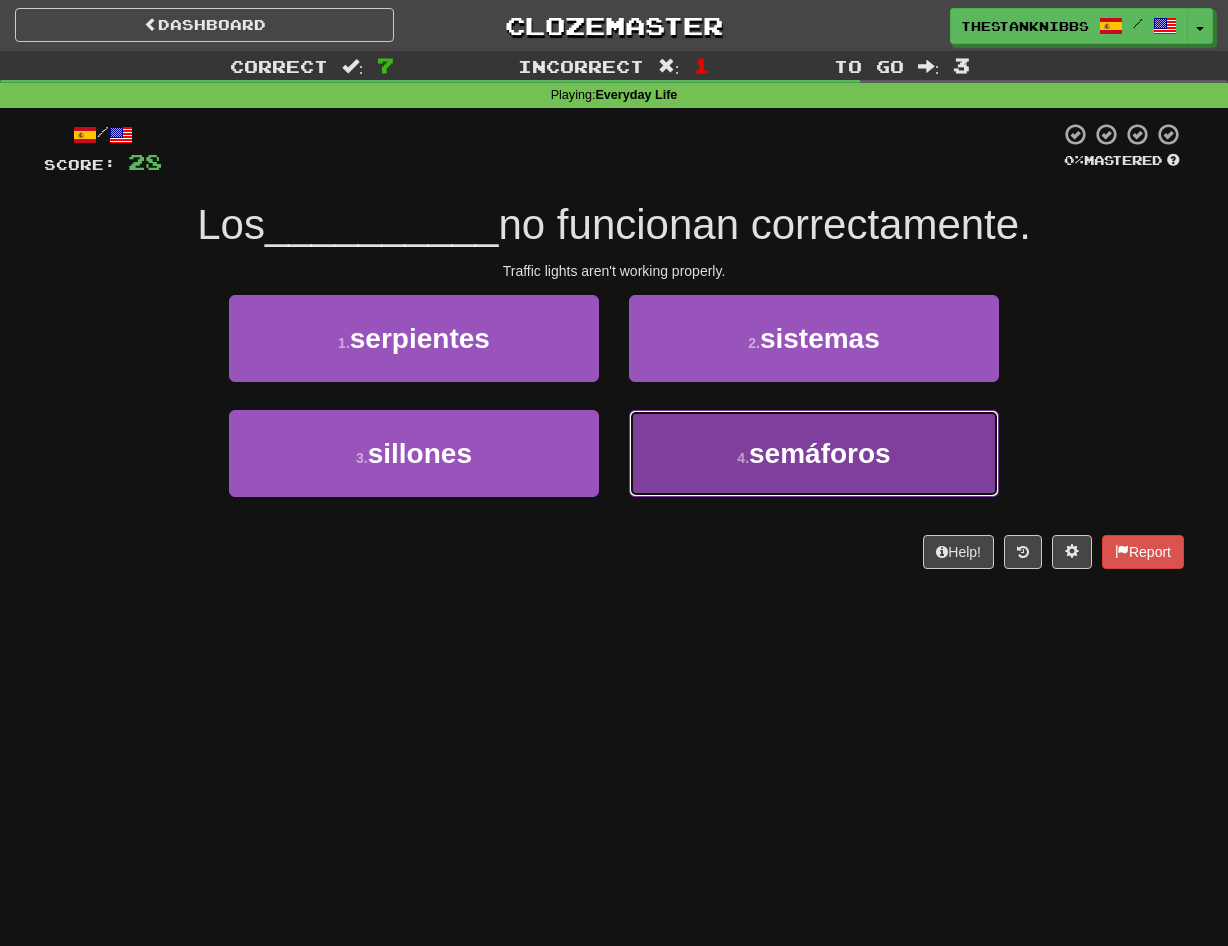 click on "4 .  semáforos" at bounding box center (814, 453) 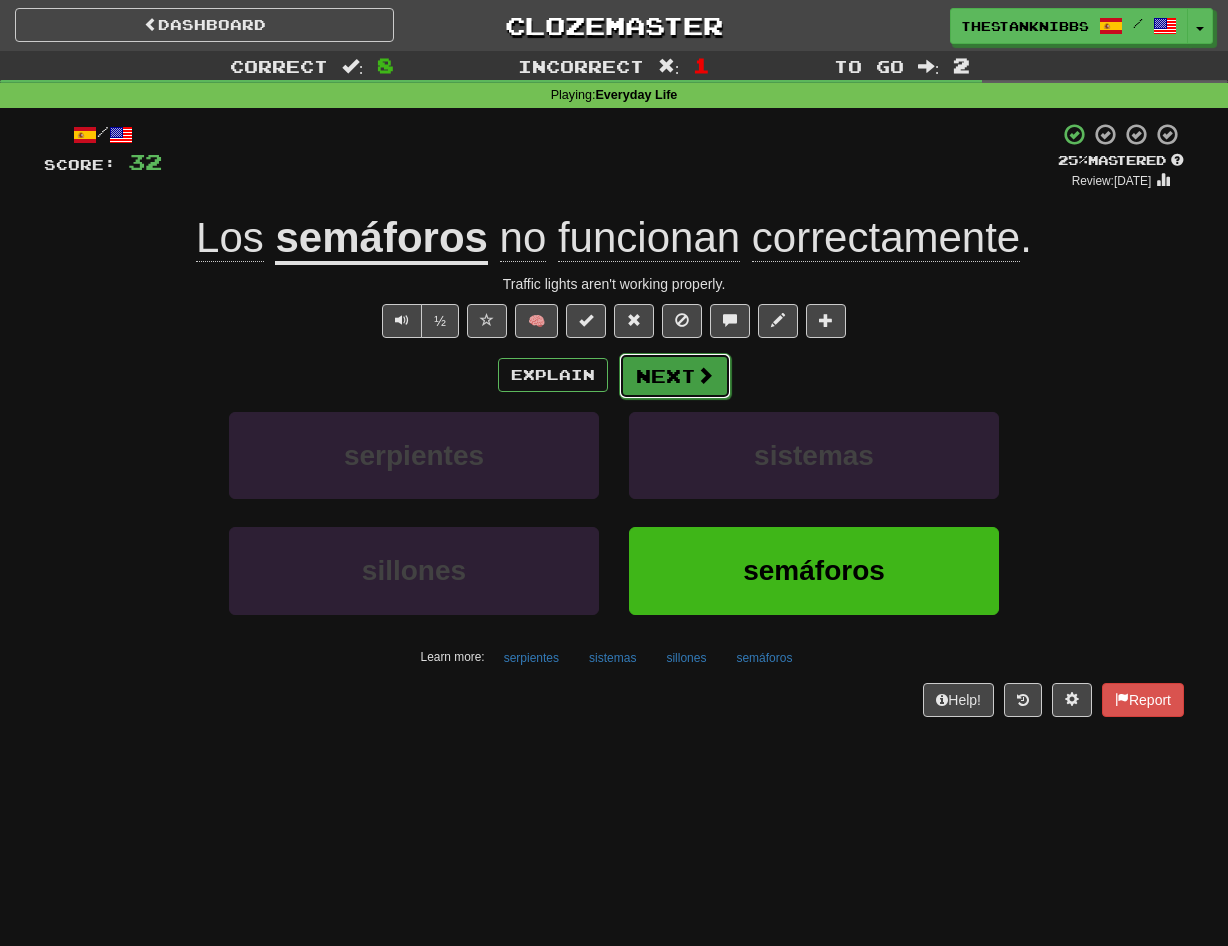 click on "Next" at bounding box center [675, 376] 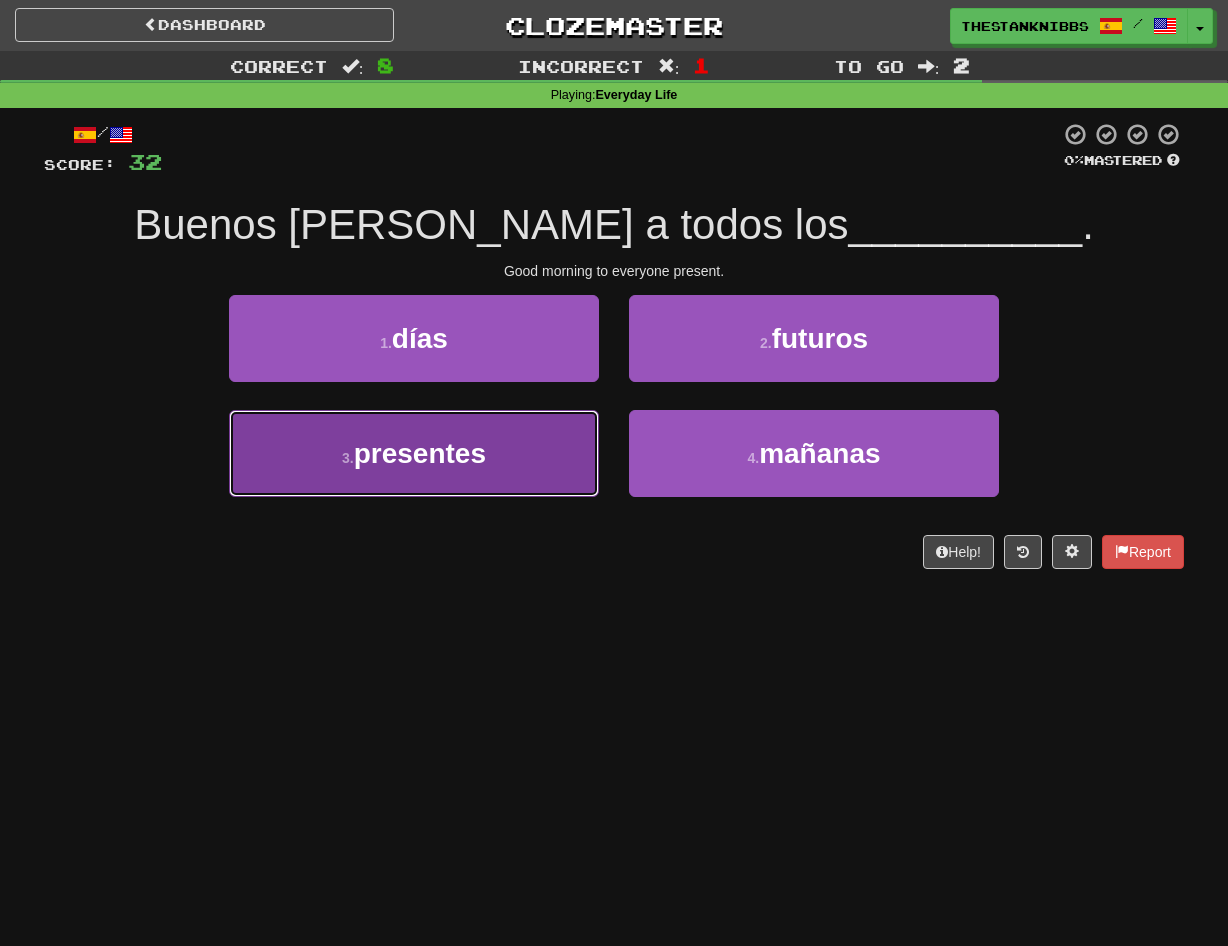 click on "3 .  presentes" at bounding box center [414, 453] 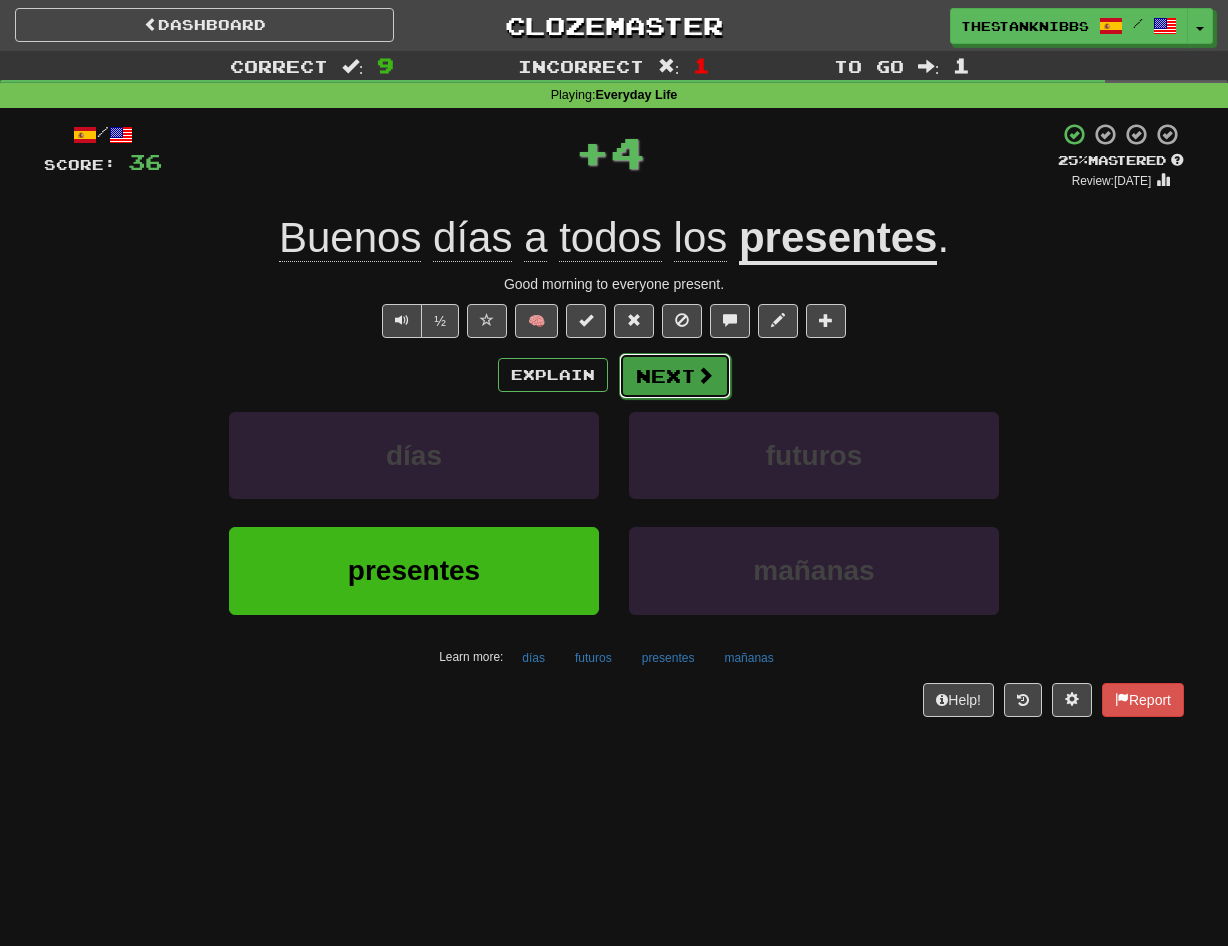 click on "Next" at bounding box center (675, 376) 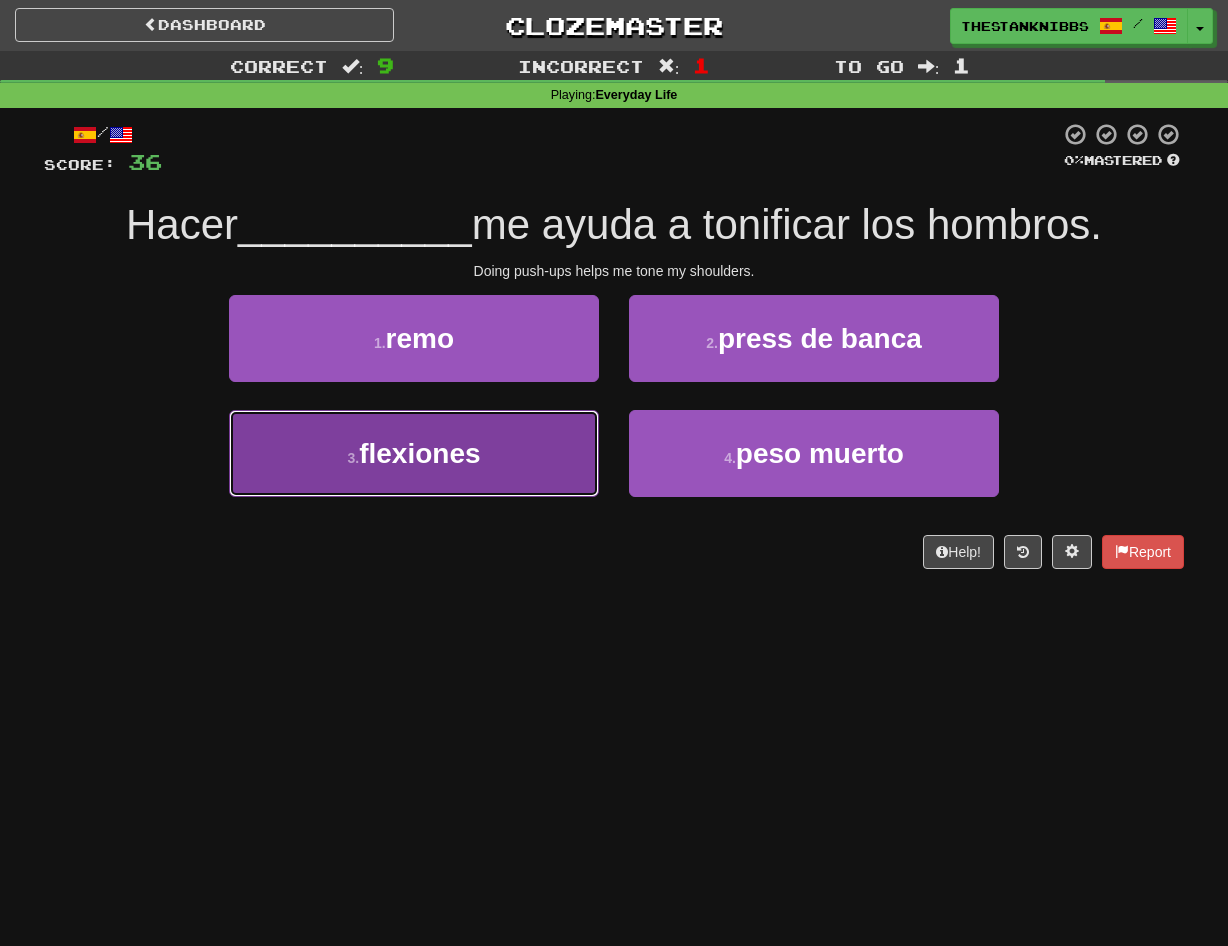 click on "3 .  flexiones" at bounding box center (414, 453) 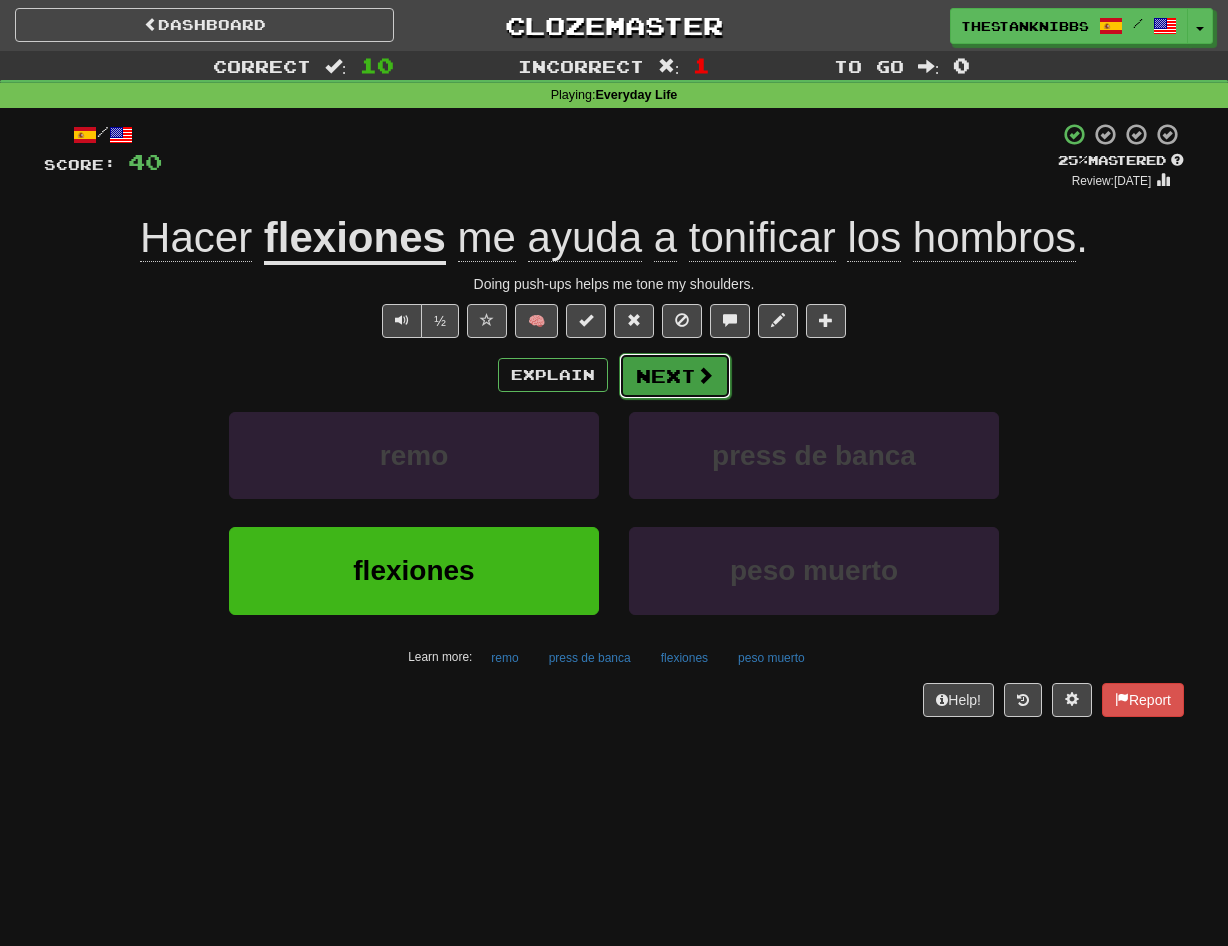 click on "Next" at bounding box center [675, 376] 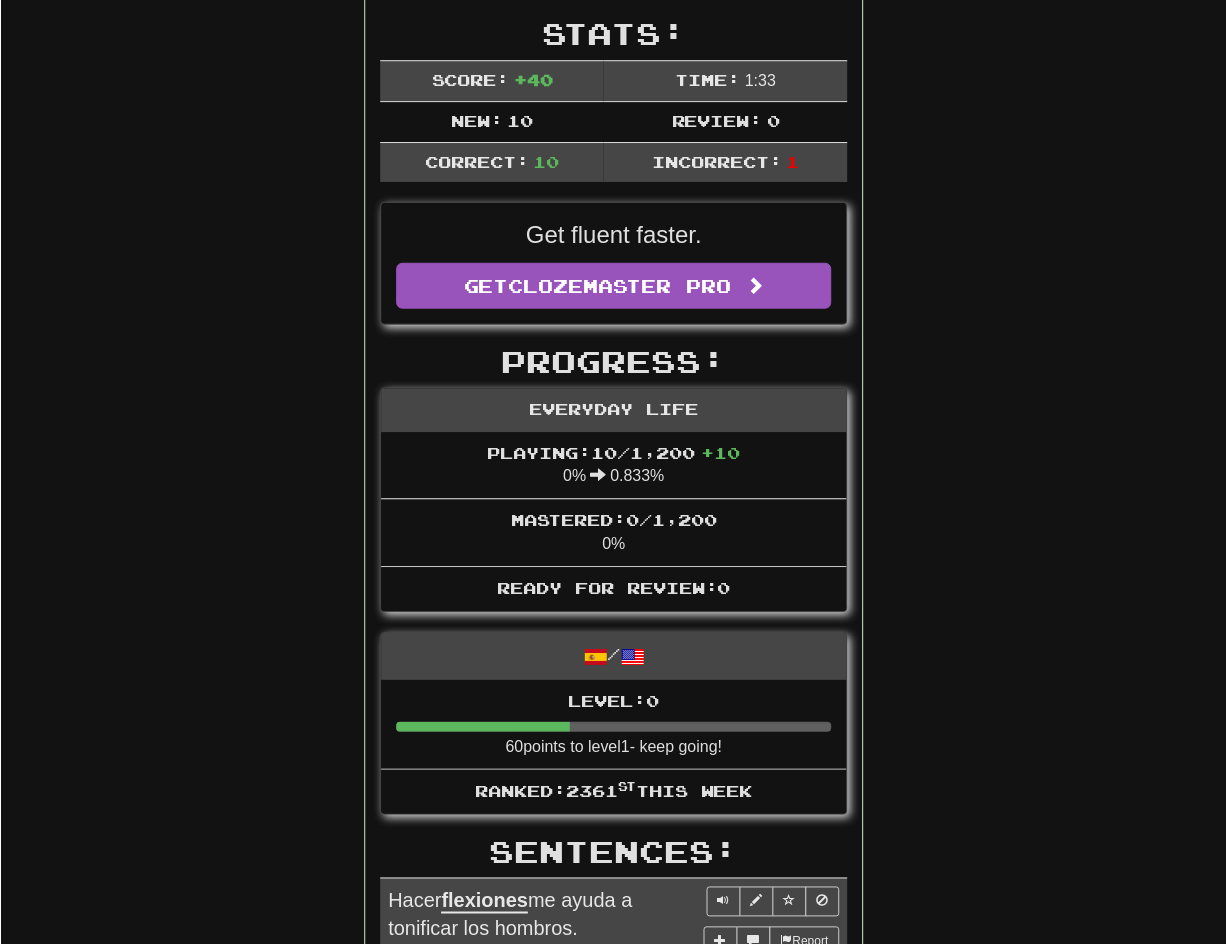 scroll, scrollTop: 510, scrollLeft: 0, axis: vertical 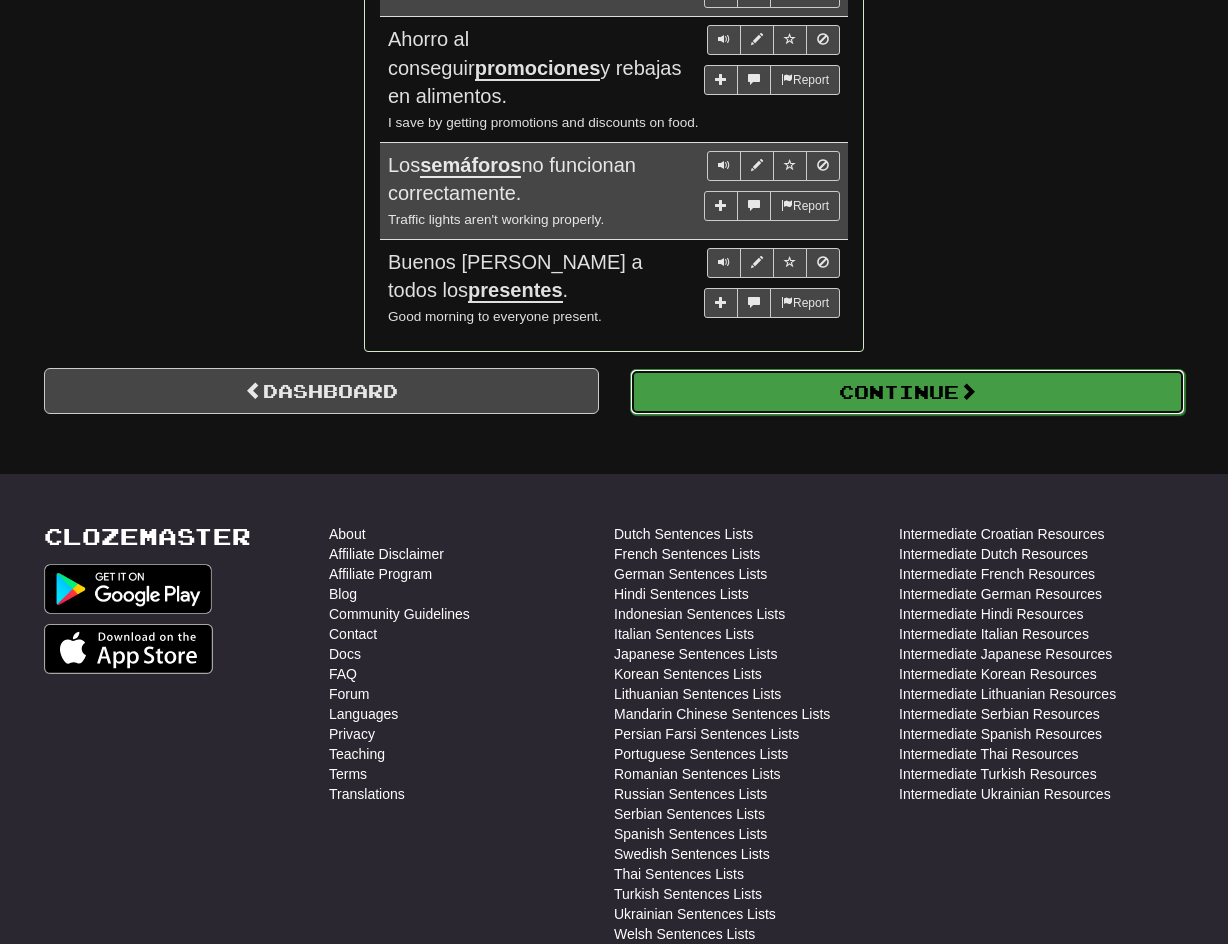 click on "Continue" at bounding box center (907, 392) 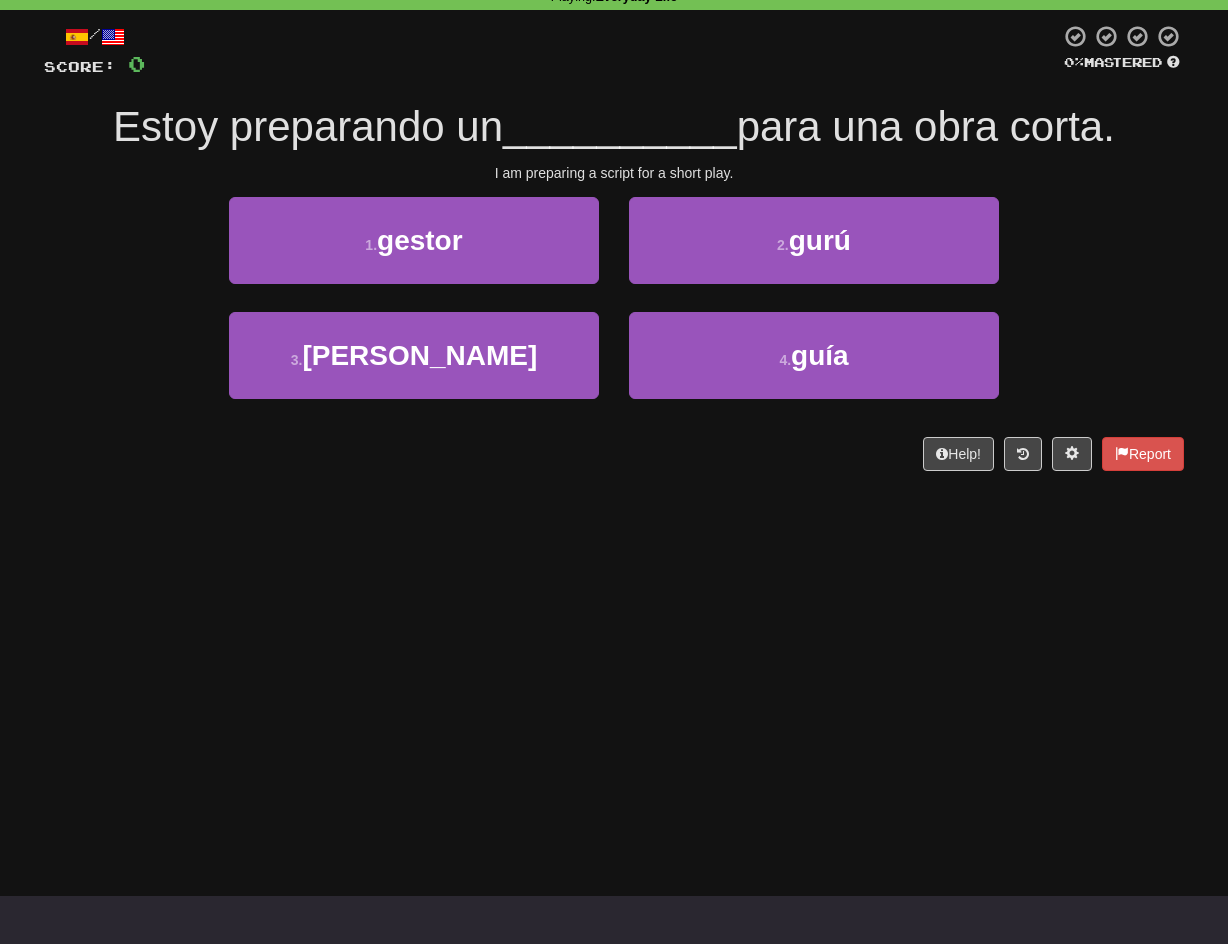 scroll, scrollTop: 0, scrollLeft: 0, axis: both 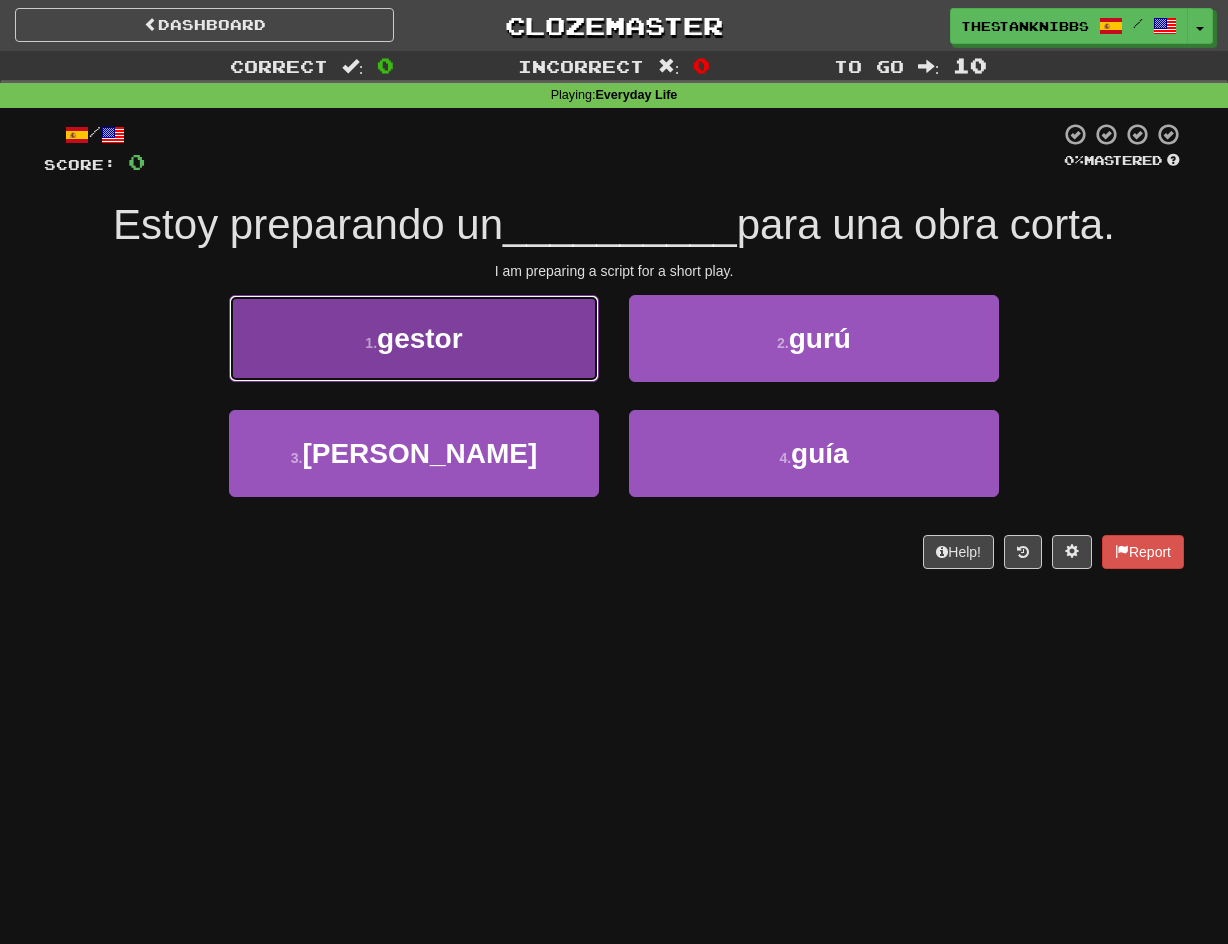 click on "1 .  gestor" at bounding box center [414, 338] 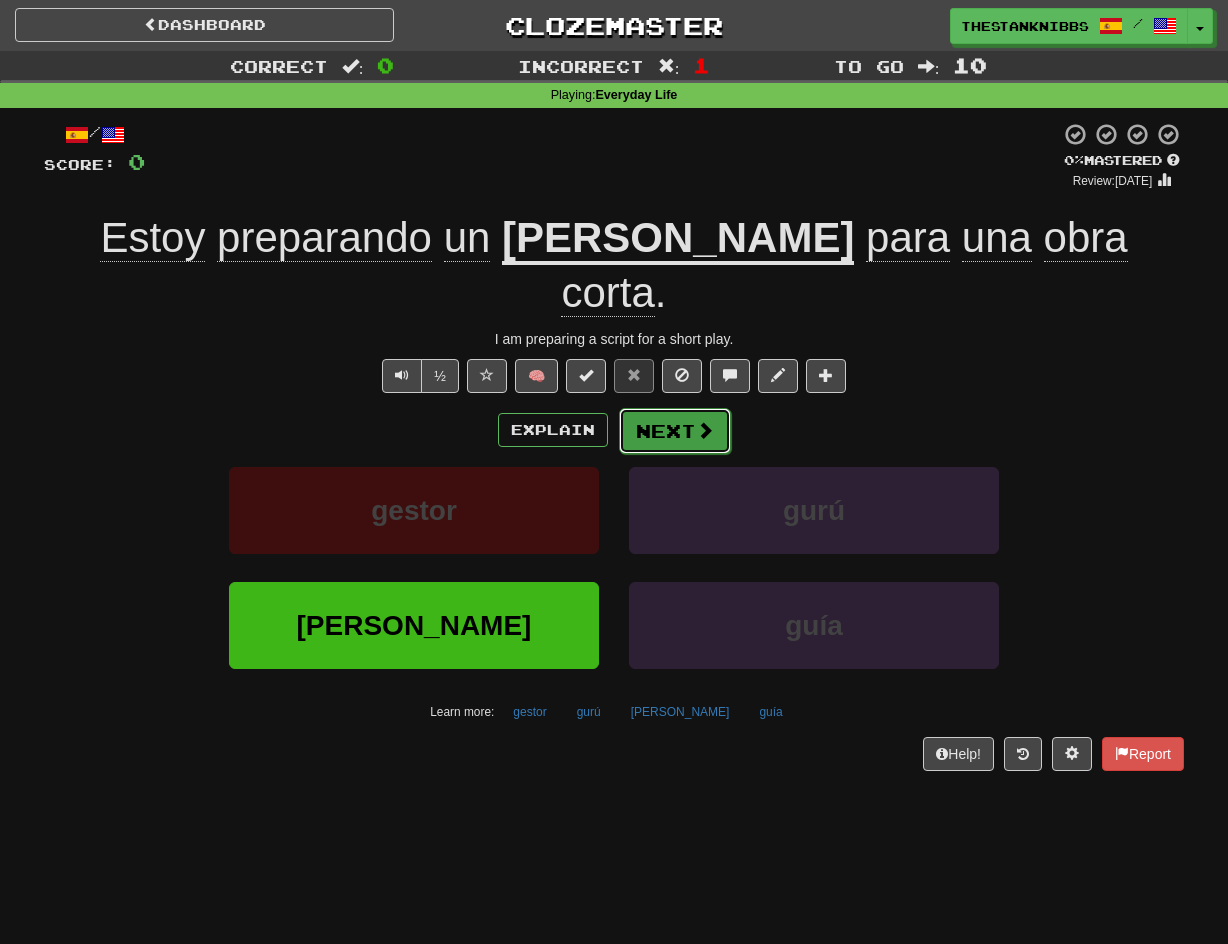 click on "Next" at bounding box center (675, 431) 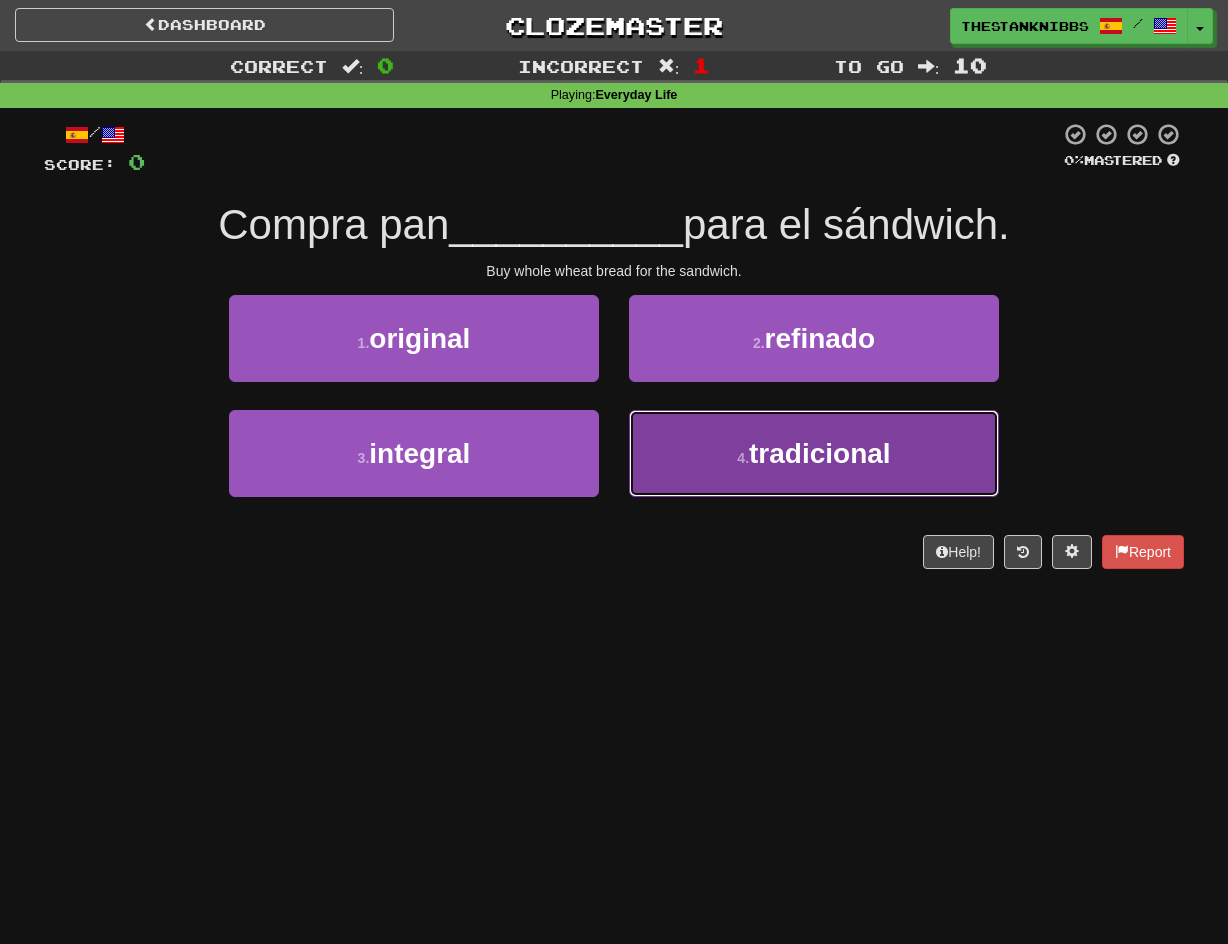 click on "4 .  tradicional" at bounding box center (814, 453) 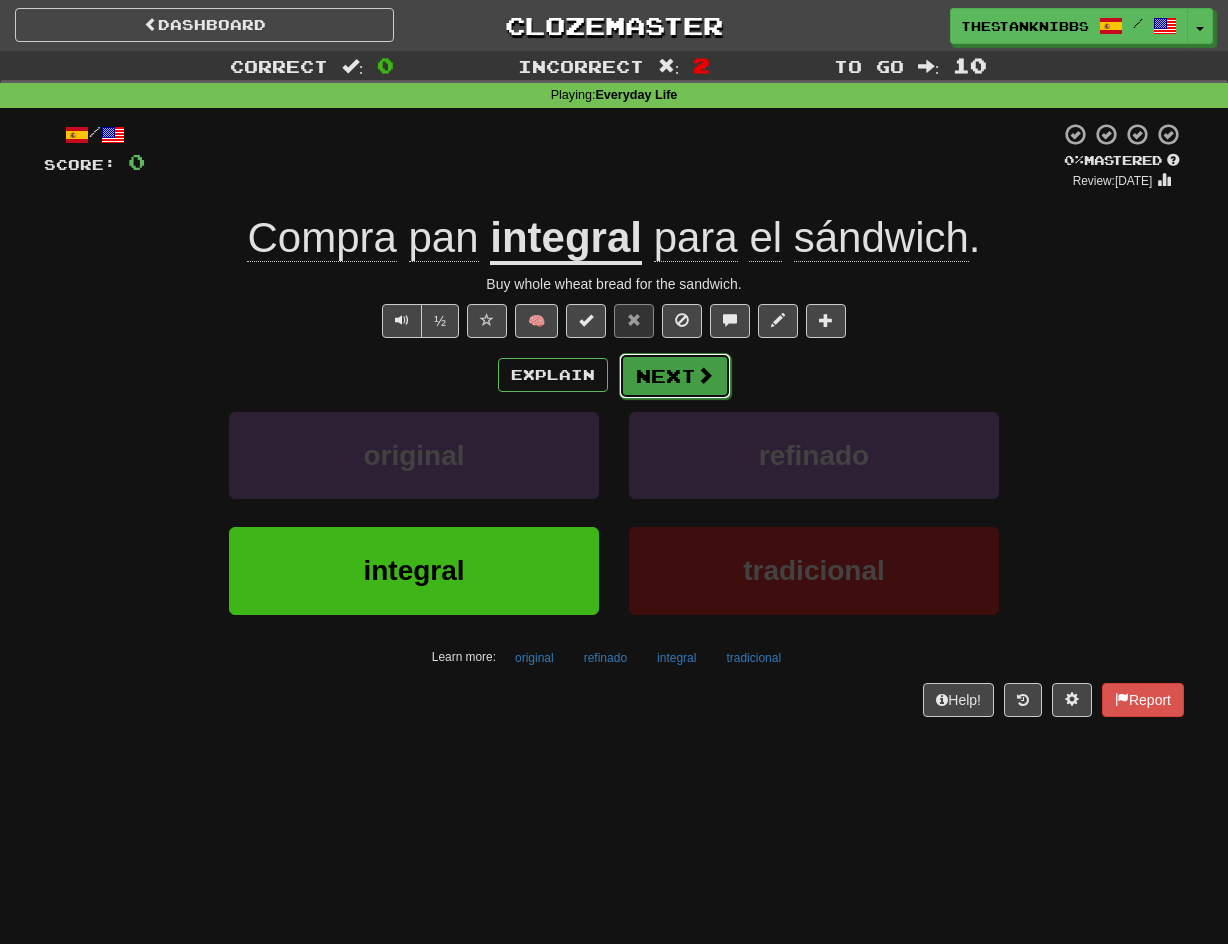 click on "Next" at bounding box center [675, 376] 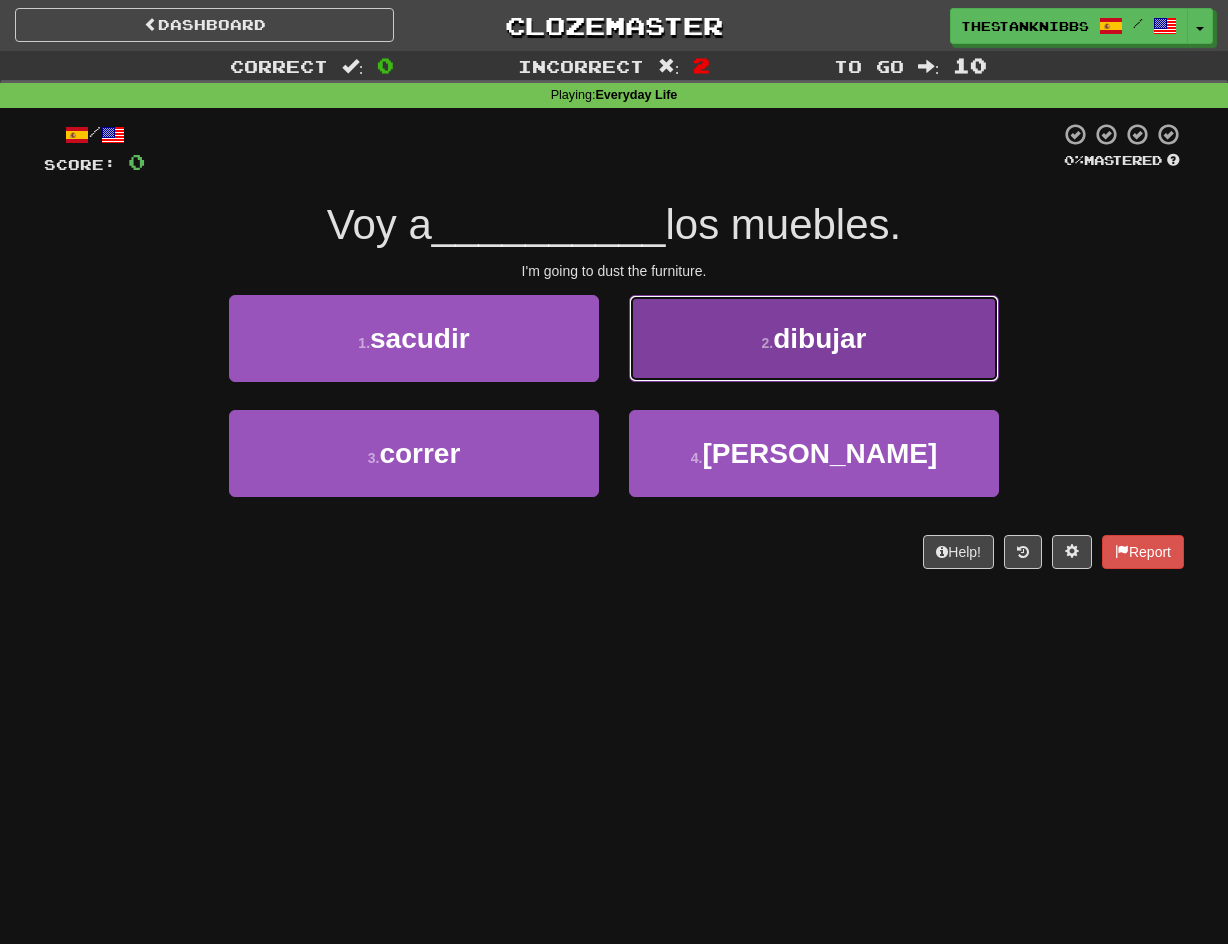 click on "2 .  [GEOGRAPHIC_DATA]" at bounding box center [814, 338] 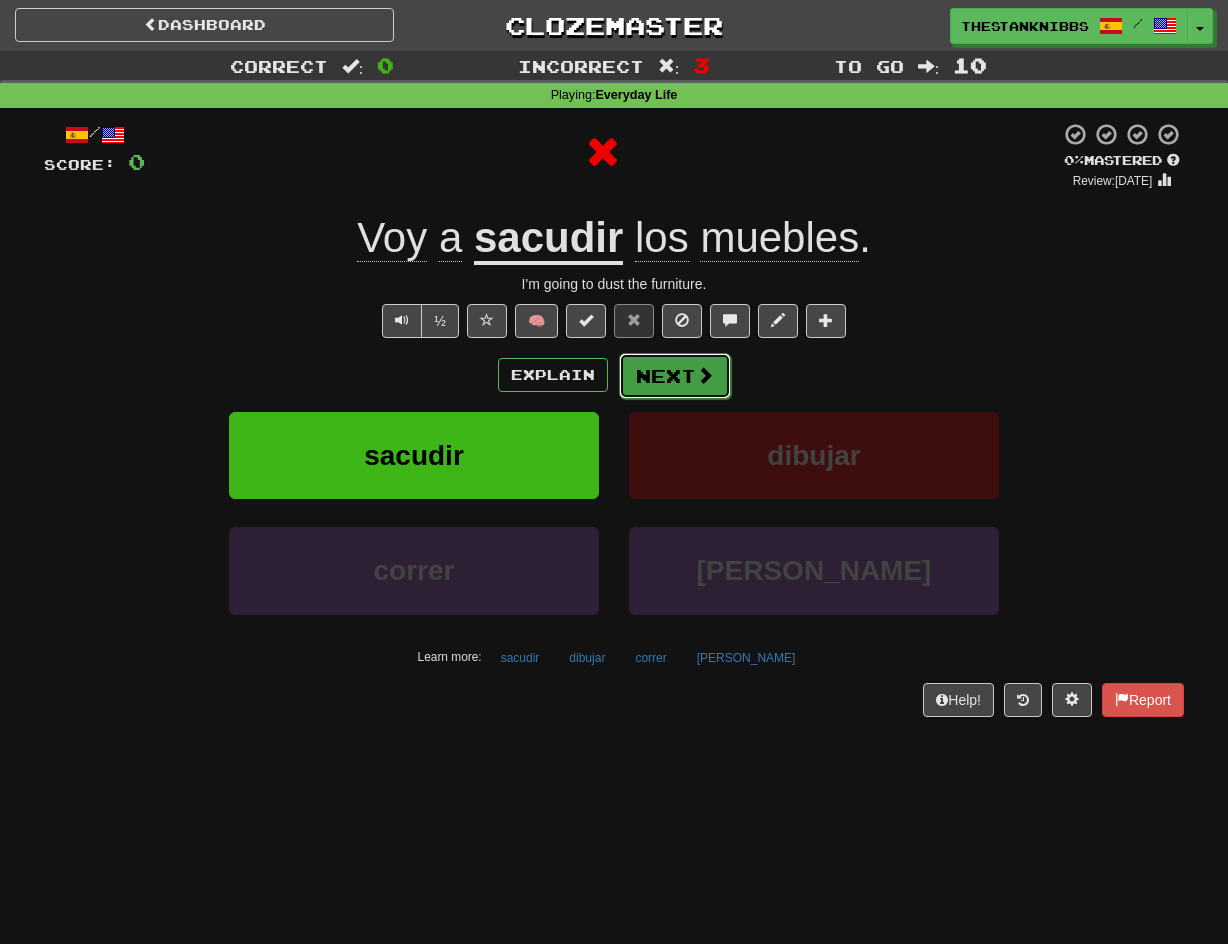 click on "Next" at bounding box center [675, 376] 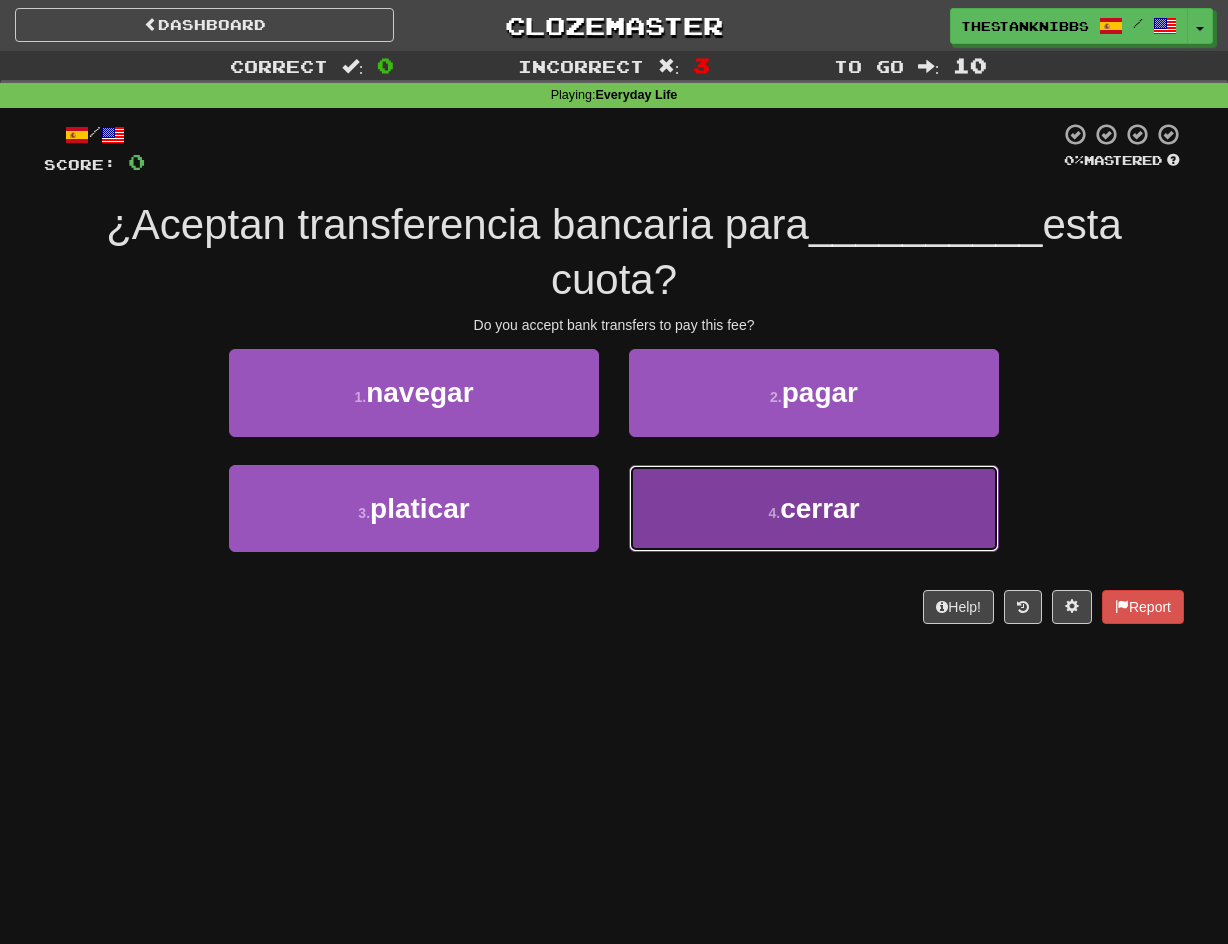 click on "4 .  cerrar" at bounding box center [814, 508] 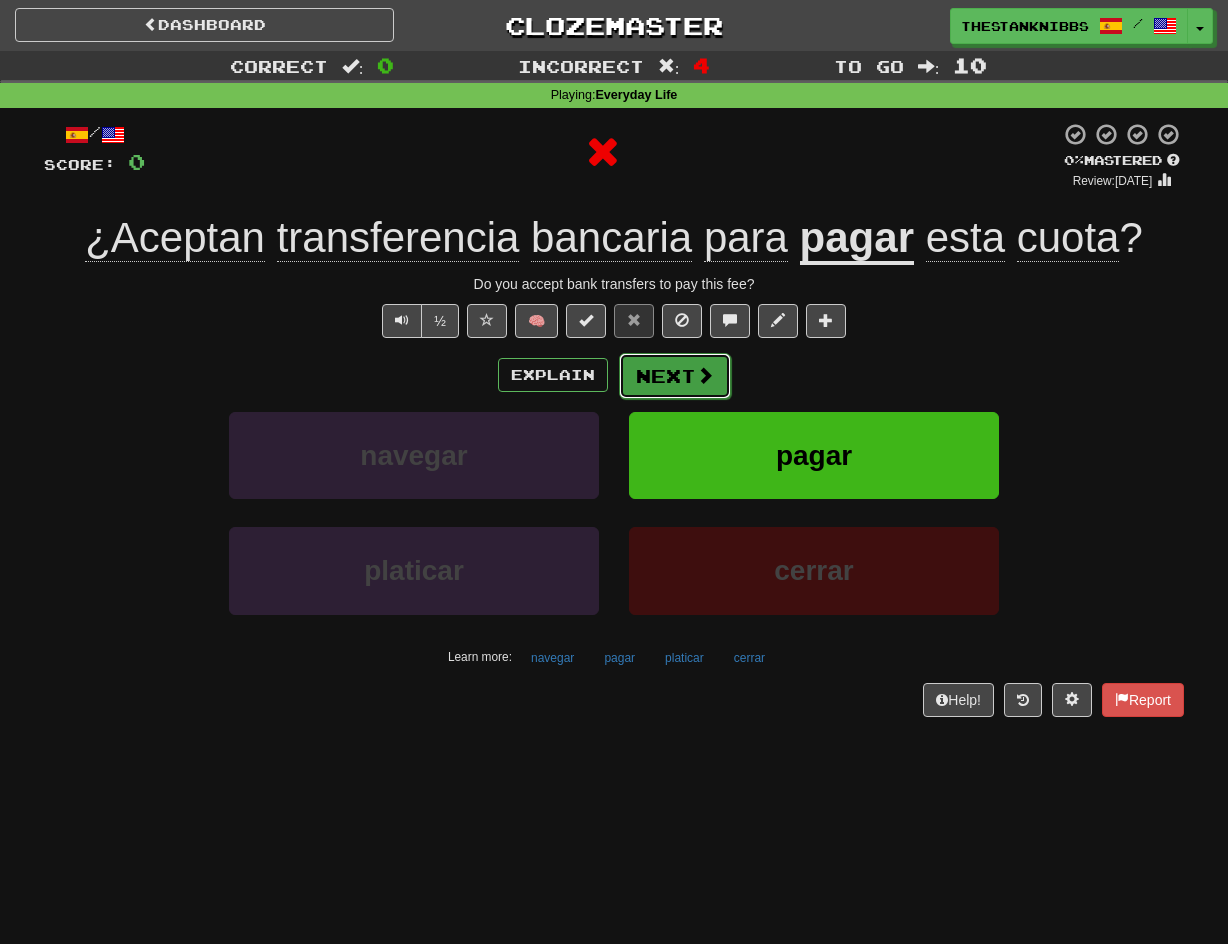 click on "Next" at bounding box center (675, 376) 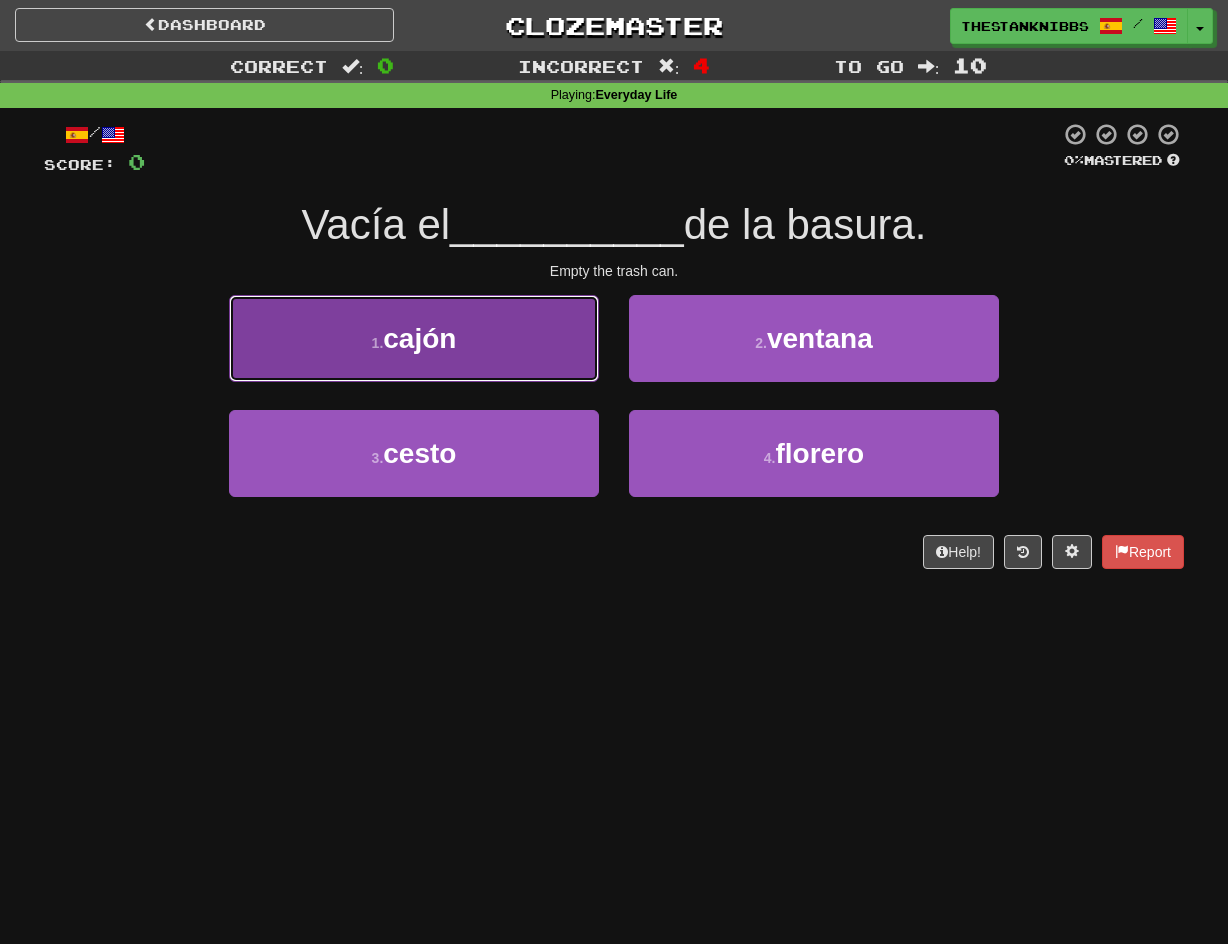 click on "1 .  [GEOGRAPHIC_DATA]" at bounding box center [414, 338] 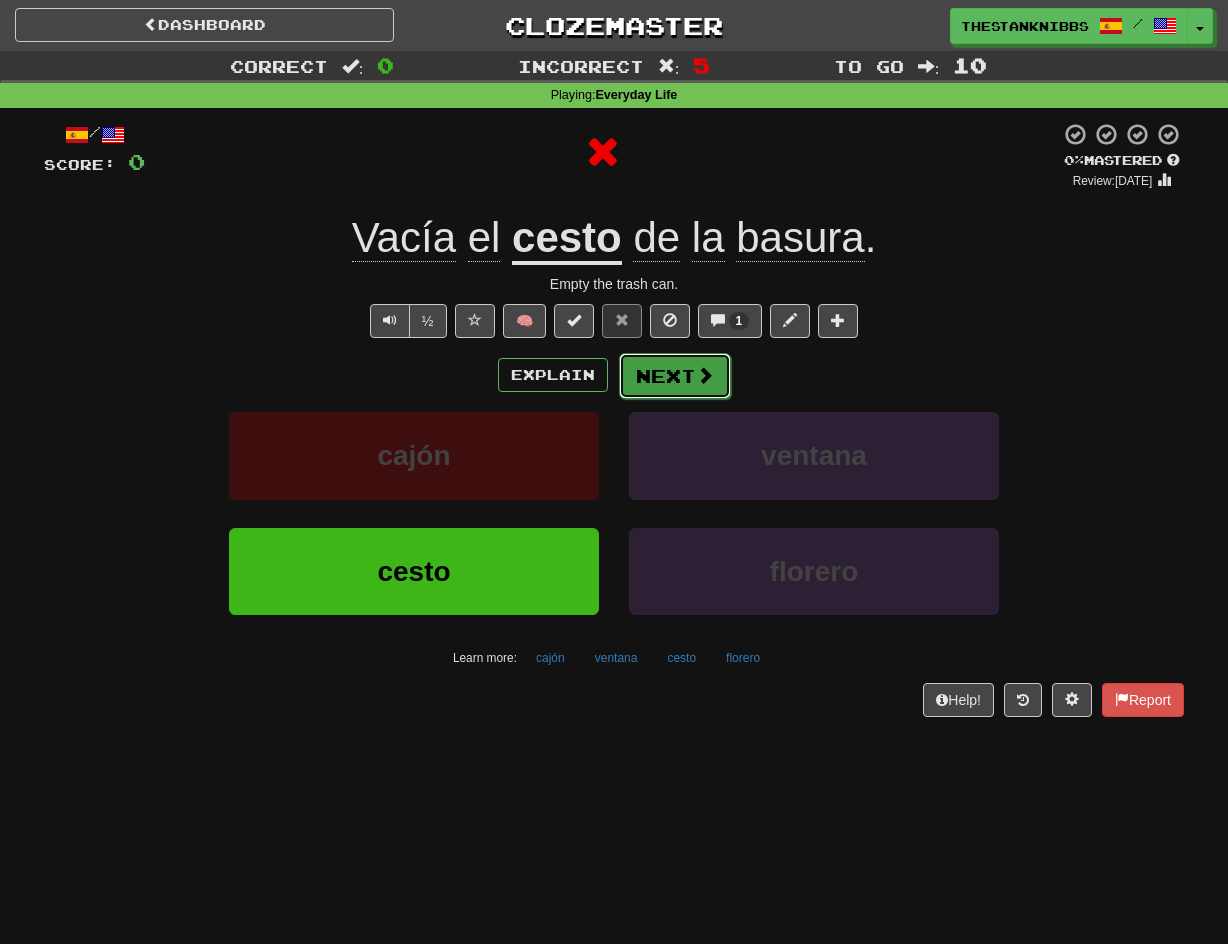 click on "Next" at bounding box center [675, 376] 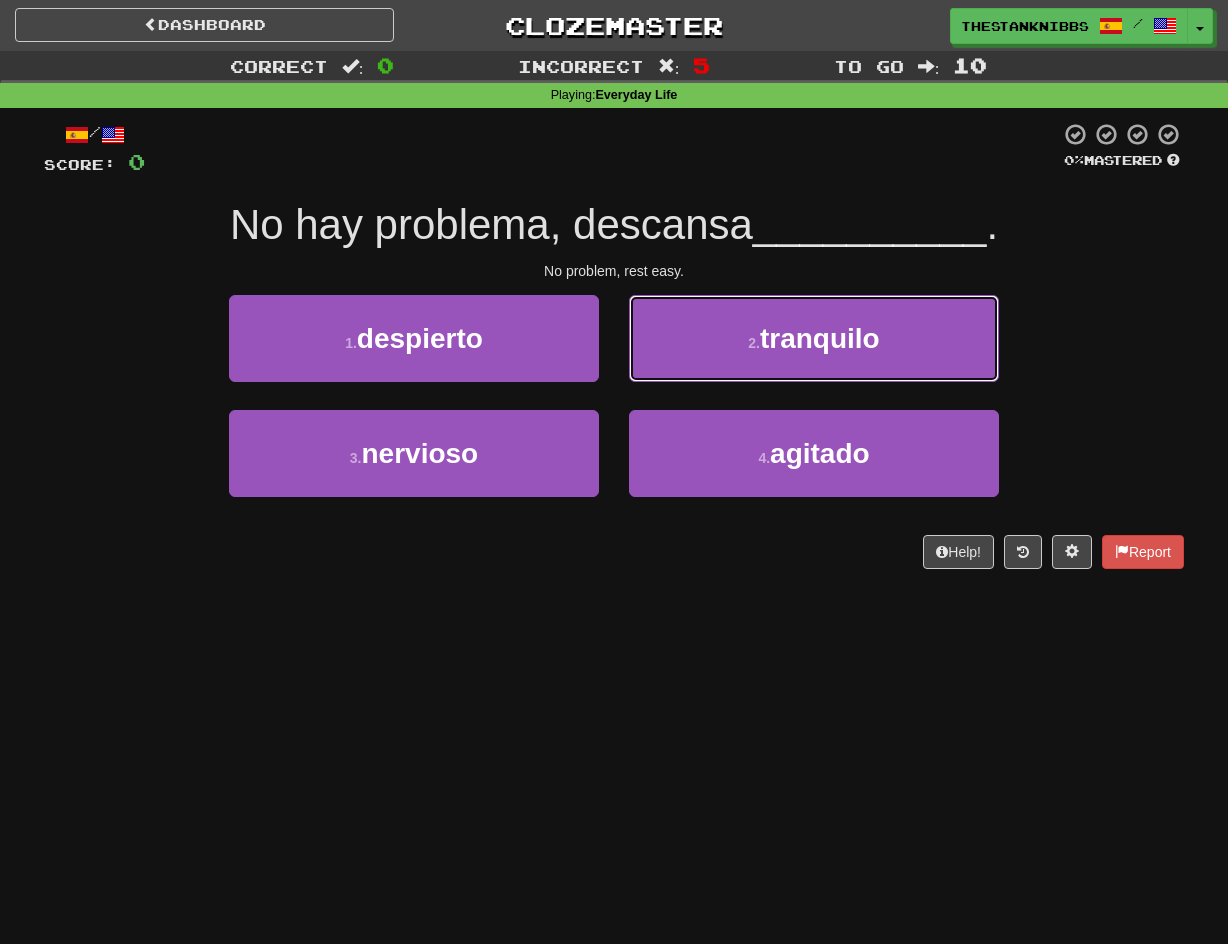 click on "2 .  tranquilo" at bounding box center [814, 338] 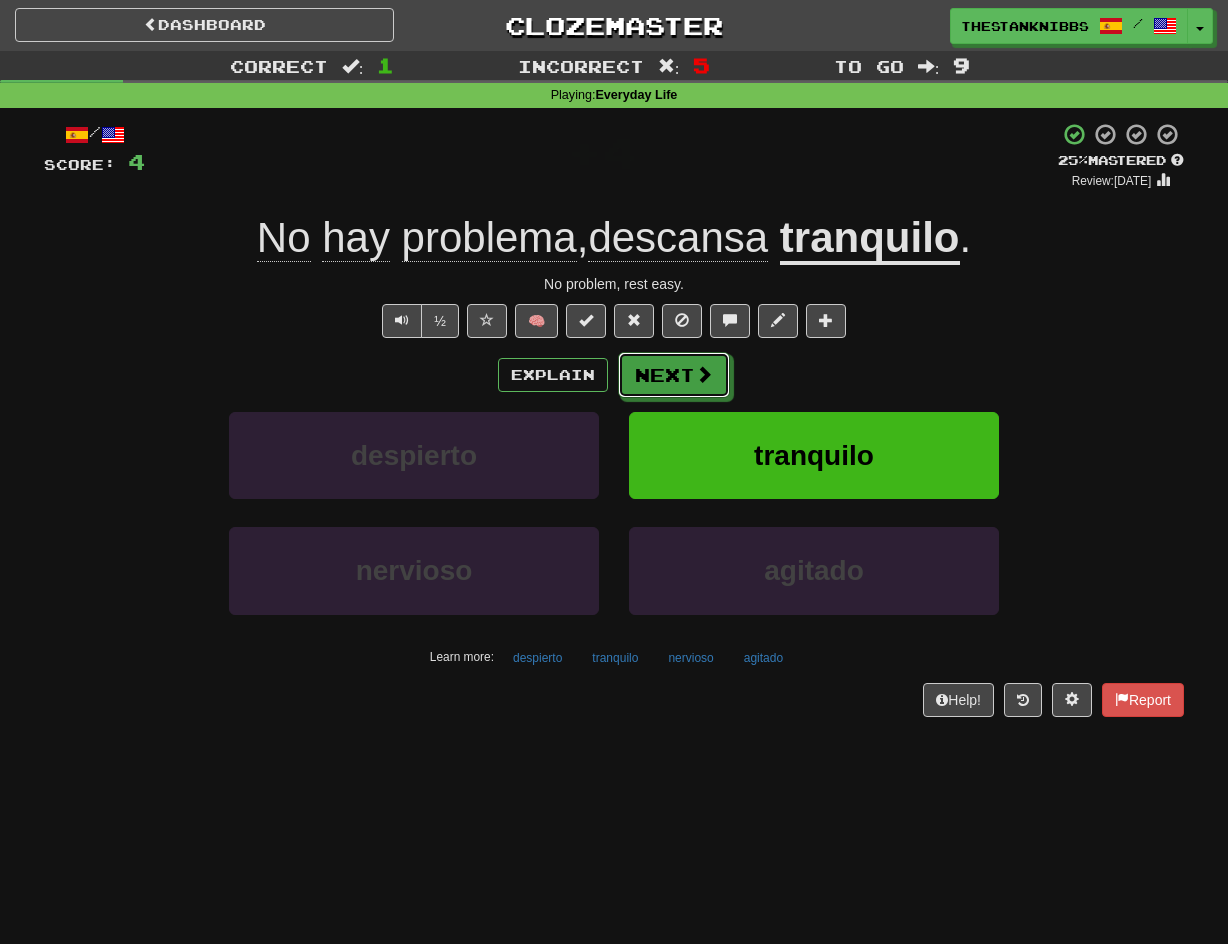 click on "Next" at bounding box center (674, 375) 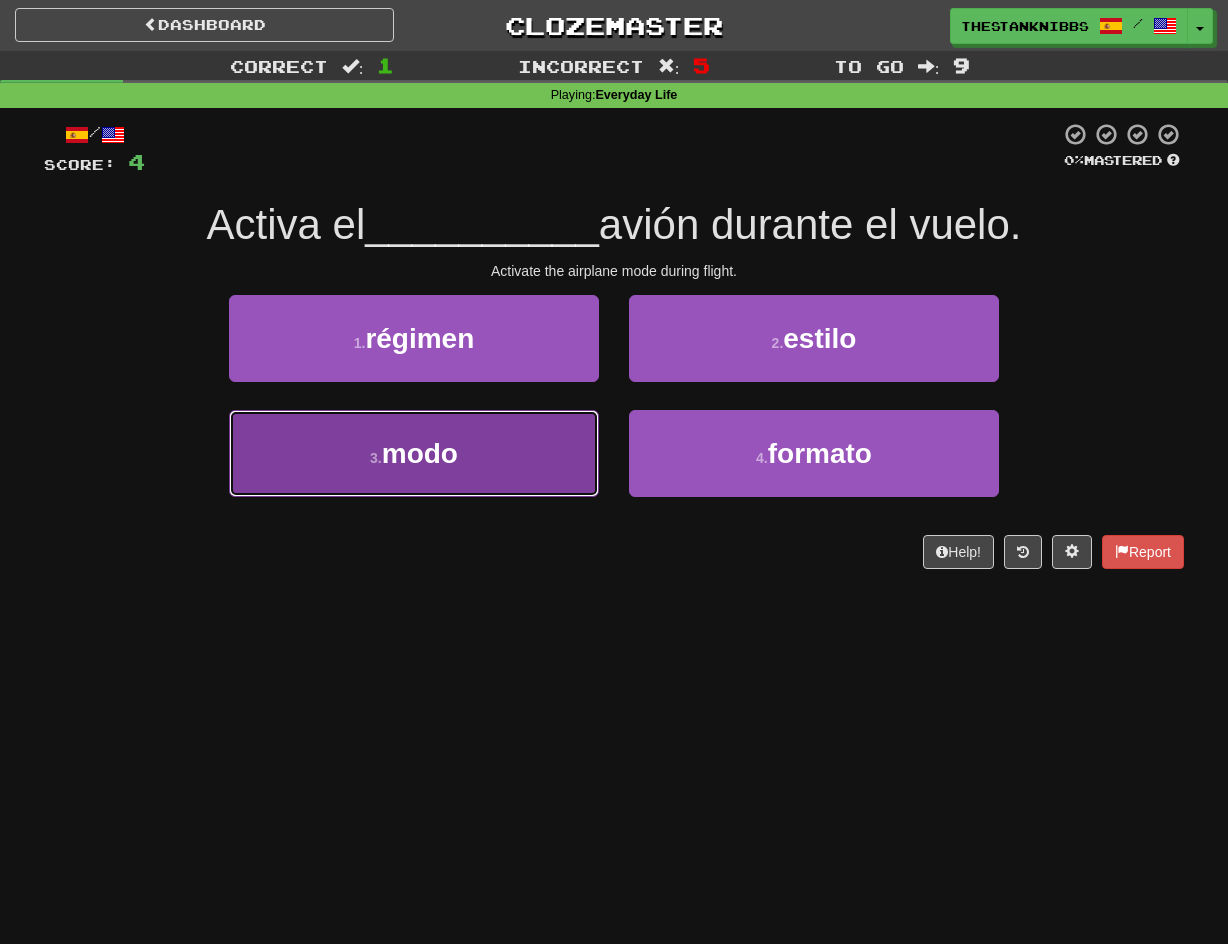 click on "3 .  modo" at bounding box center (414, 453) 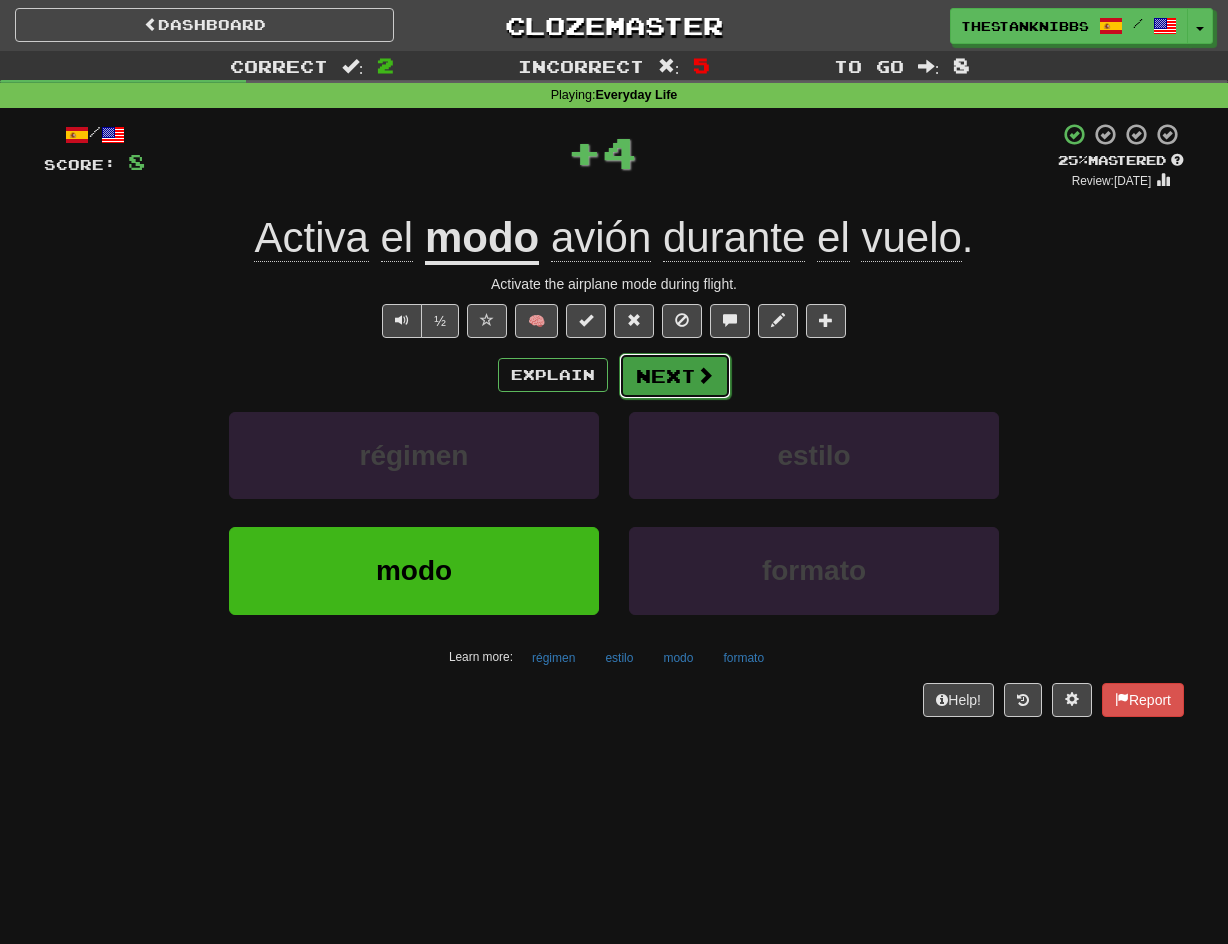 click on "Next" at bounding box center (675, 376) 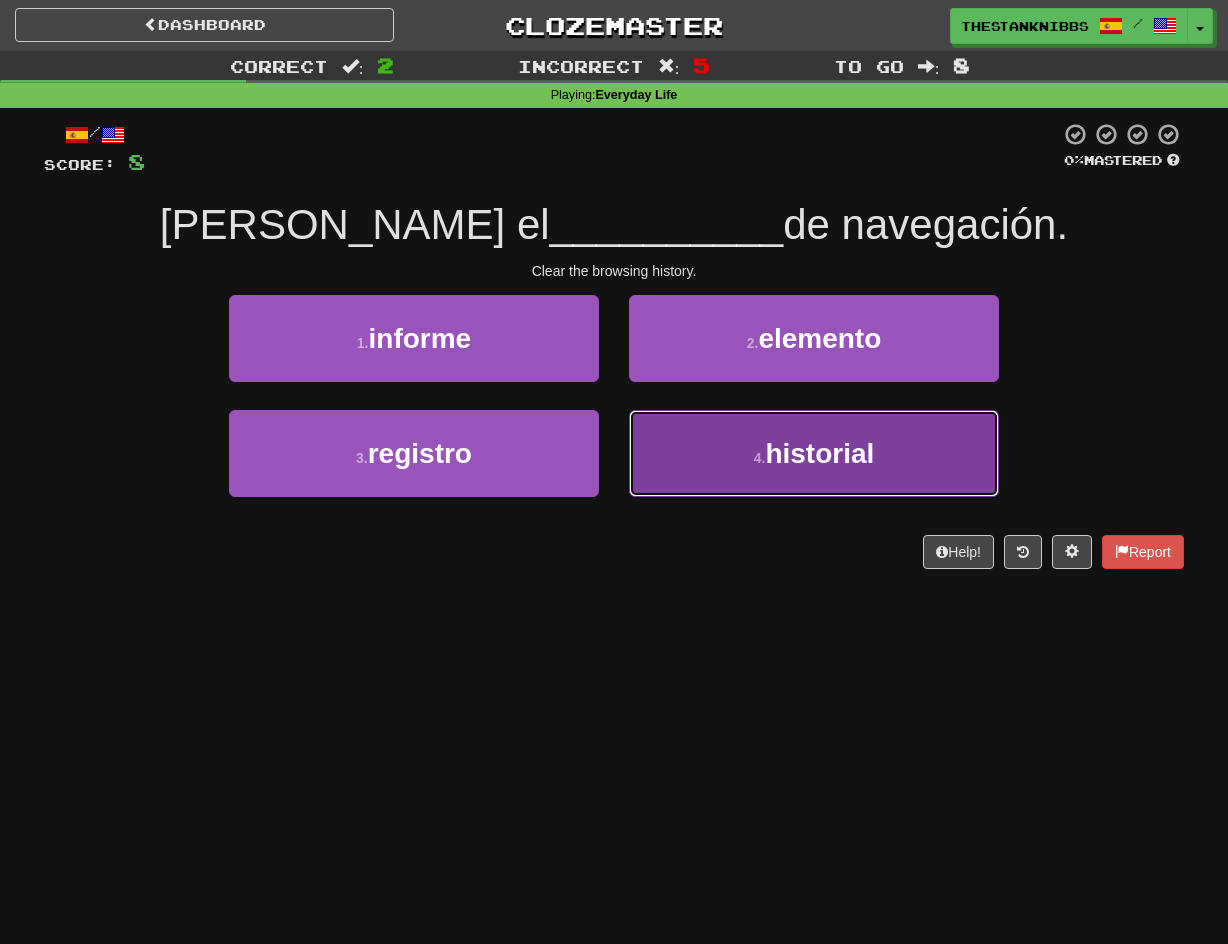 click on "4 .  historial" at bounding box center (814, 453) 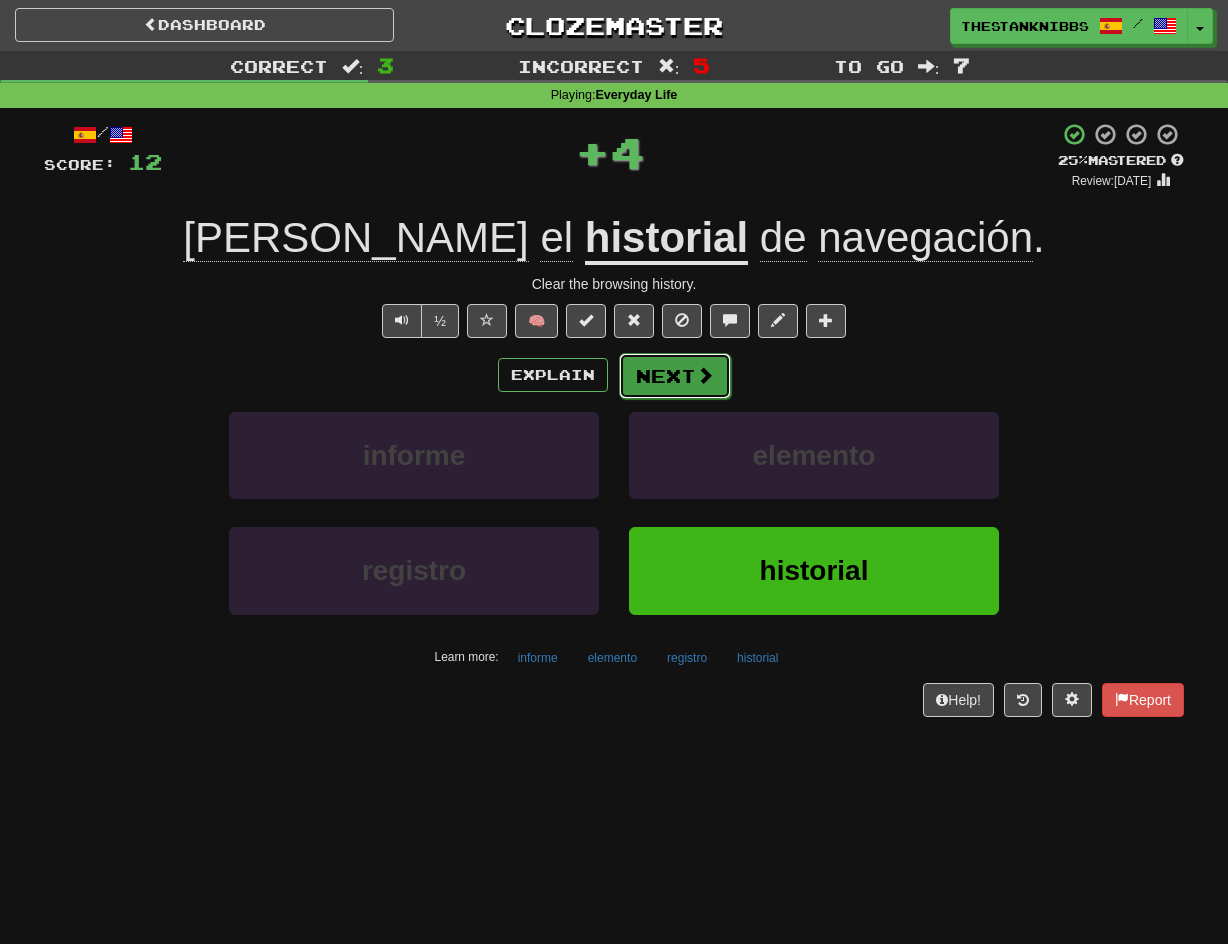 click on "Next" at bounding box center [675, 376] 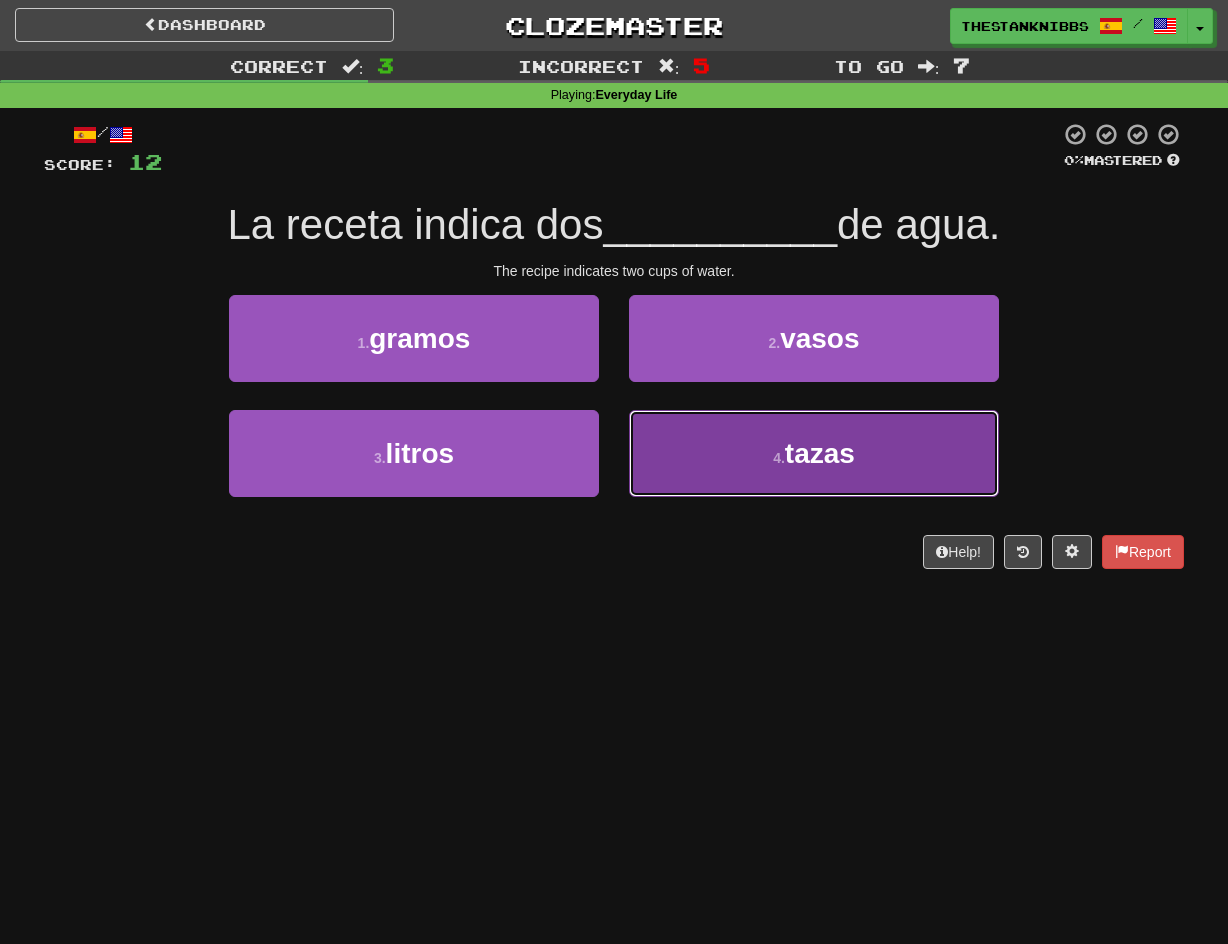 click on "tazas" at bounding box center (820, 453) 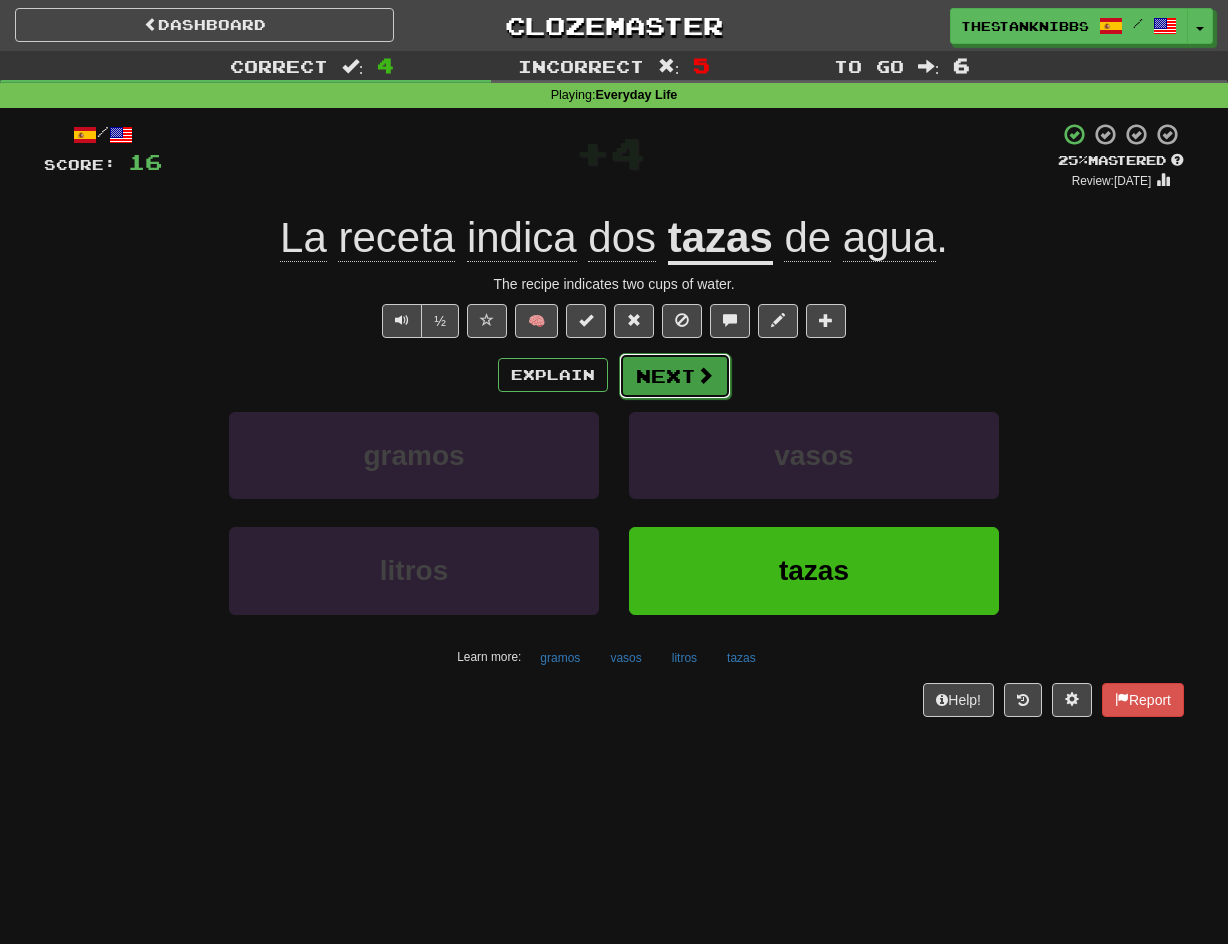 click at bounding box center (705, 375) 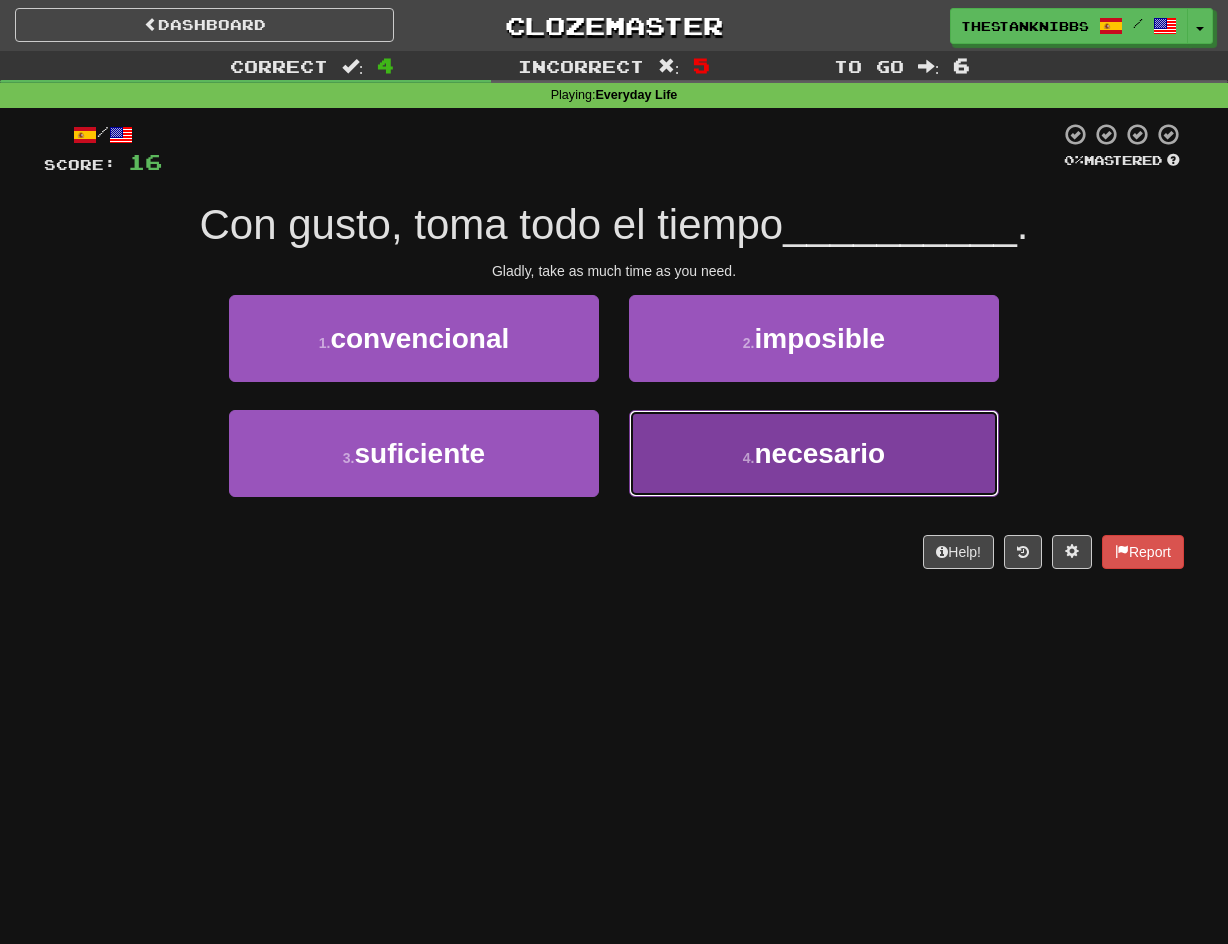 click on "necesario" at bounding box center (819, 453) 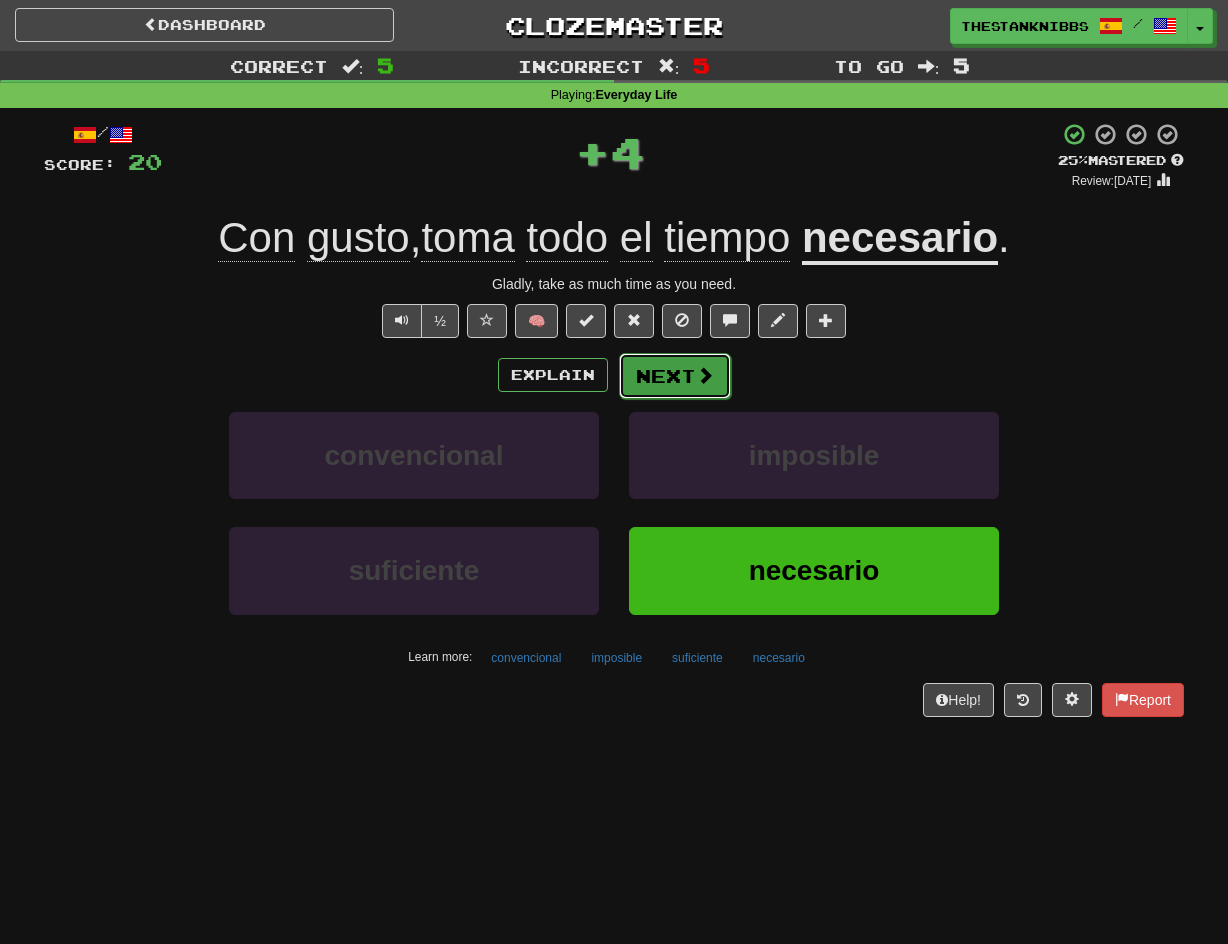 click on "Next" at bounding box center (675, 376) 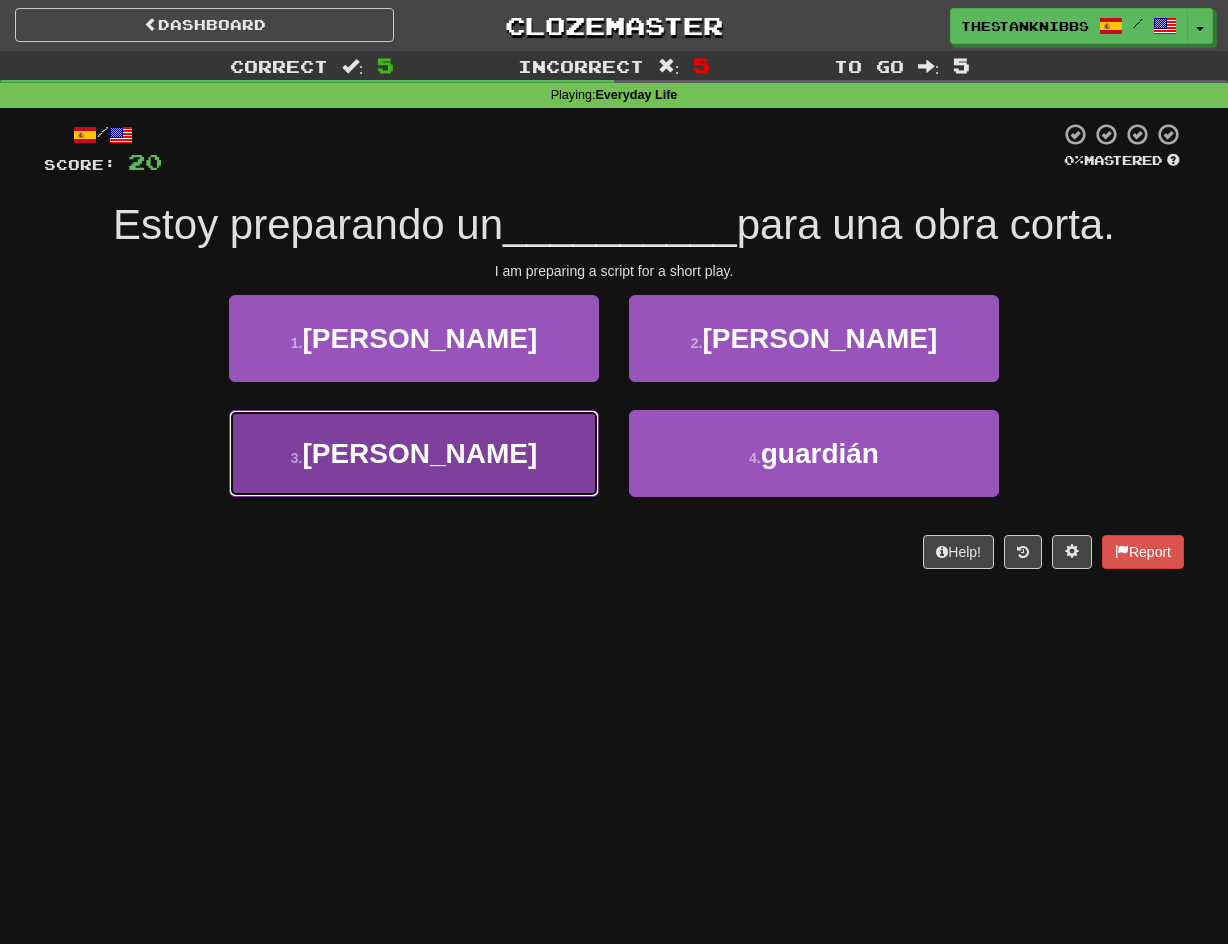 click on "3 .  [PERSON_NAME]" at bounding box center (414, 453) 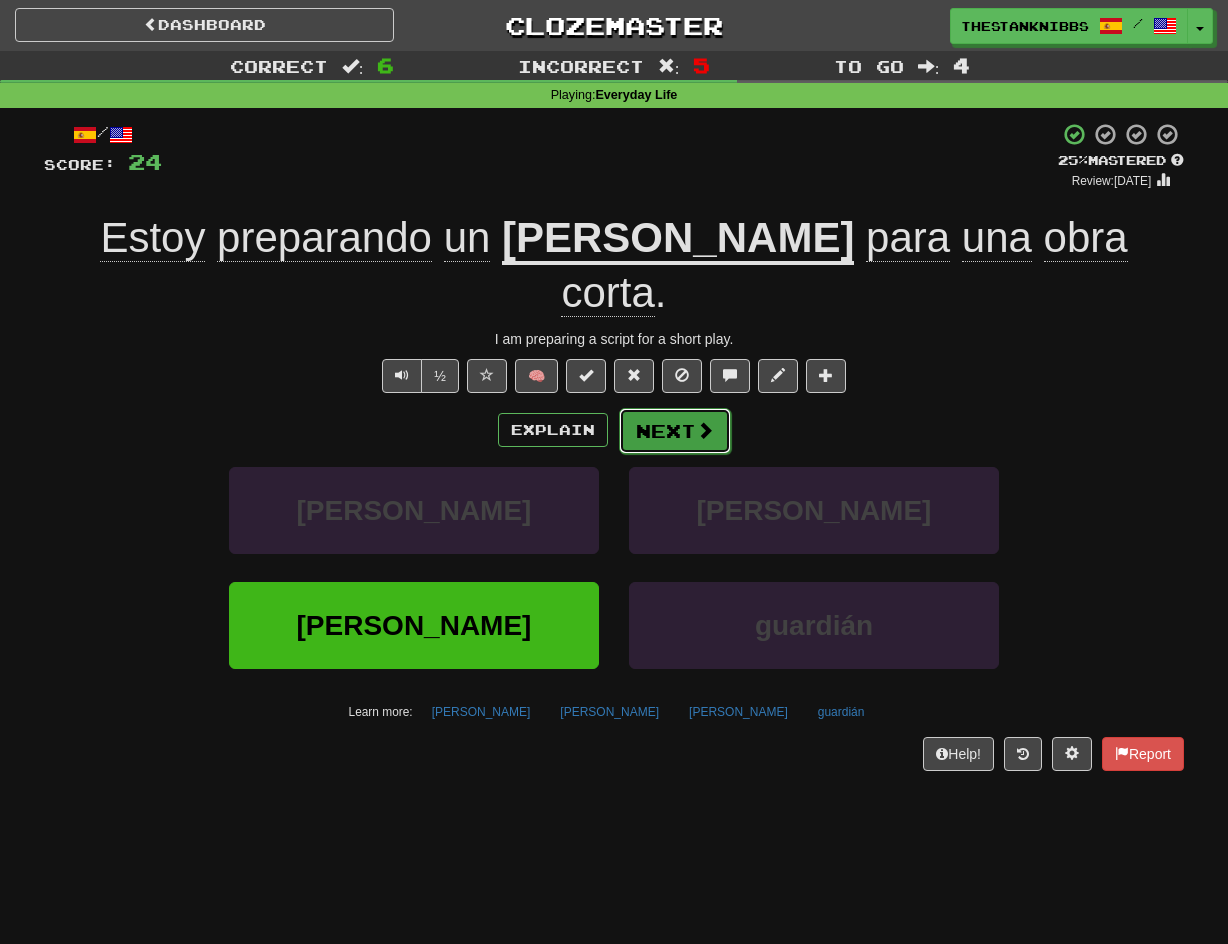 click on "Next" at bounding box center [675, 431] 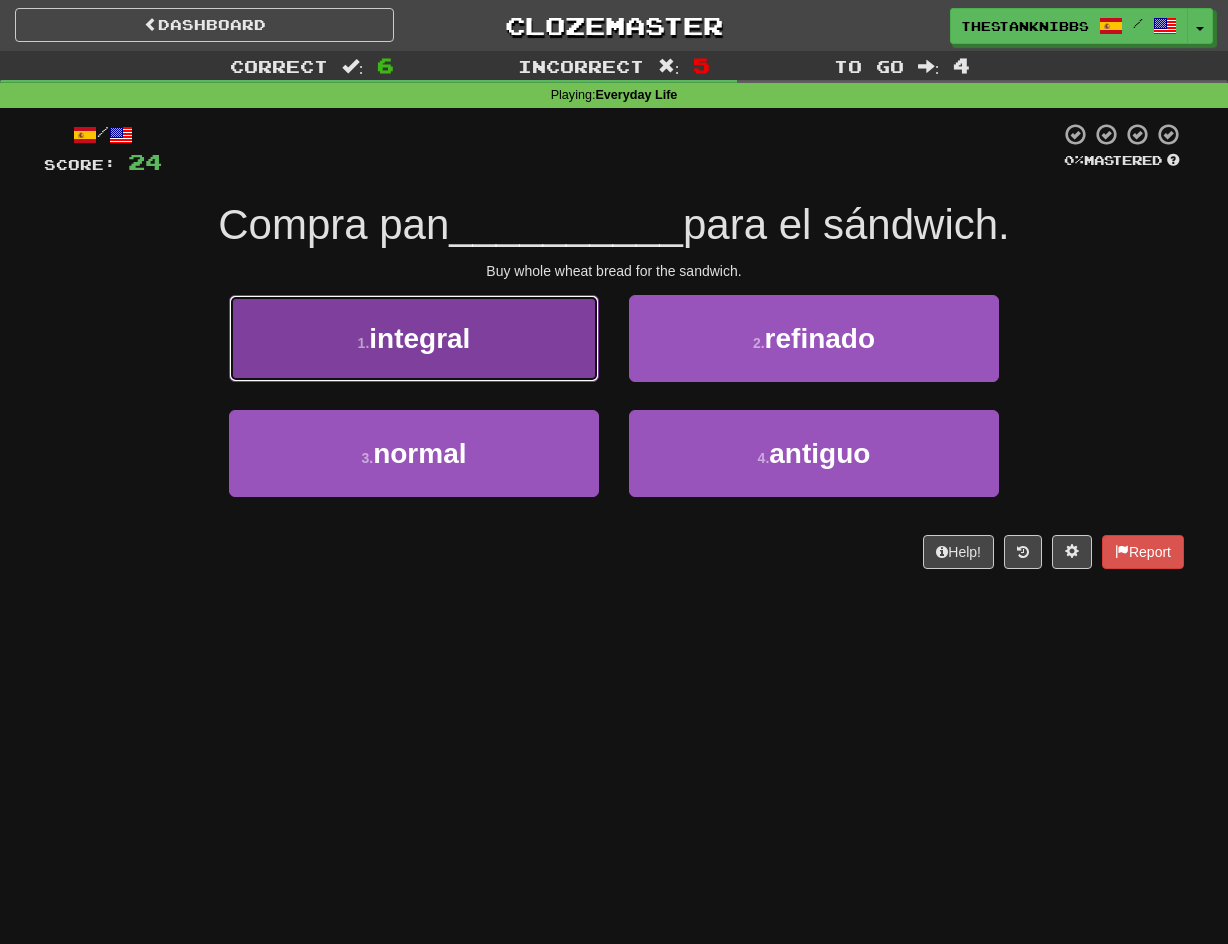 click on "1 .  integral" at bounding box center (414, 338) 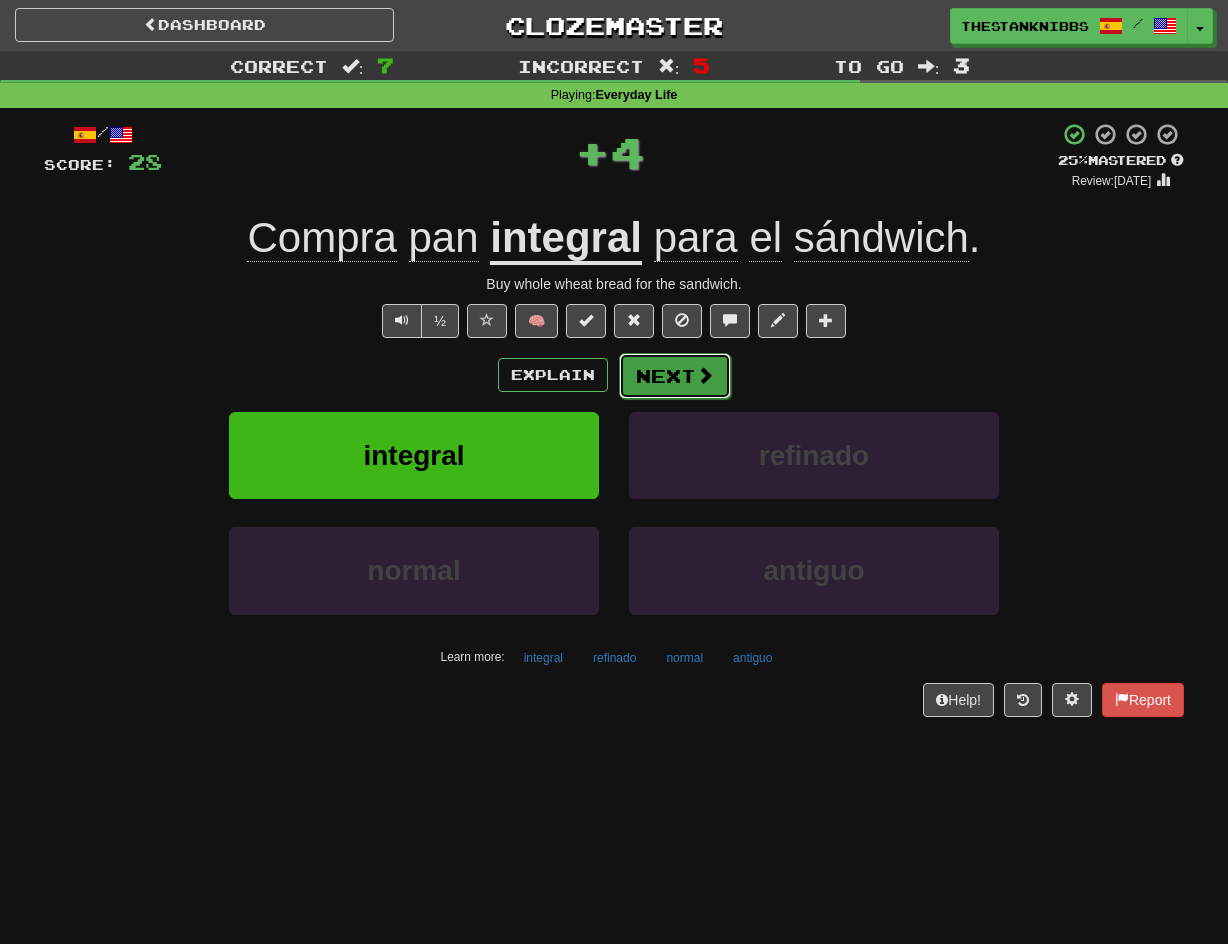 click at bounding box center (705, 375) 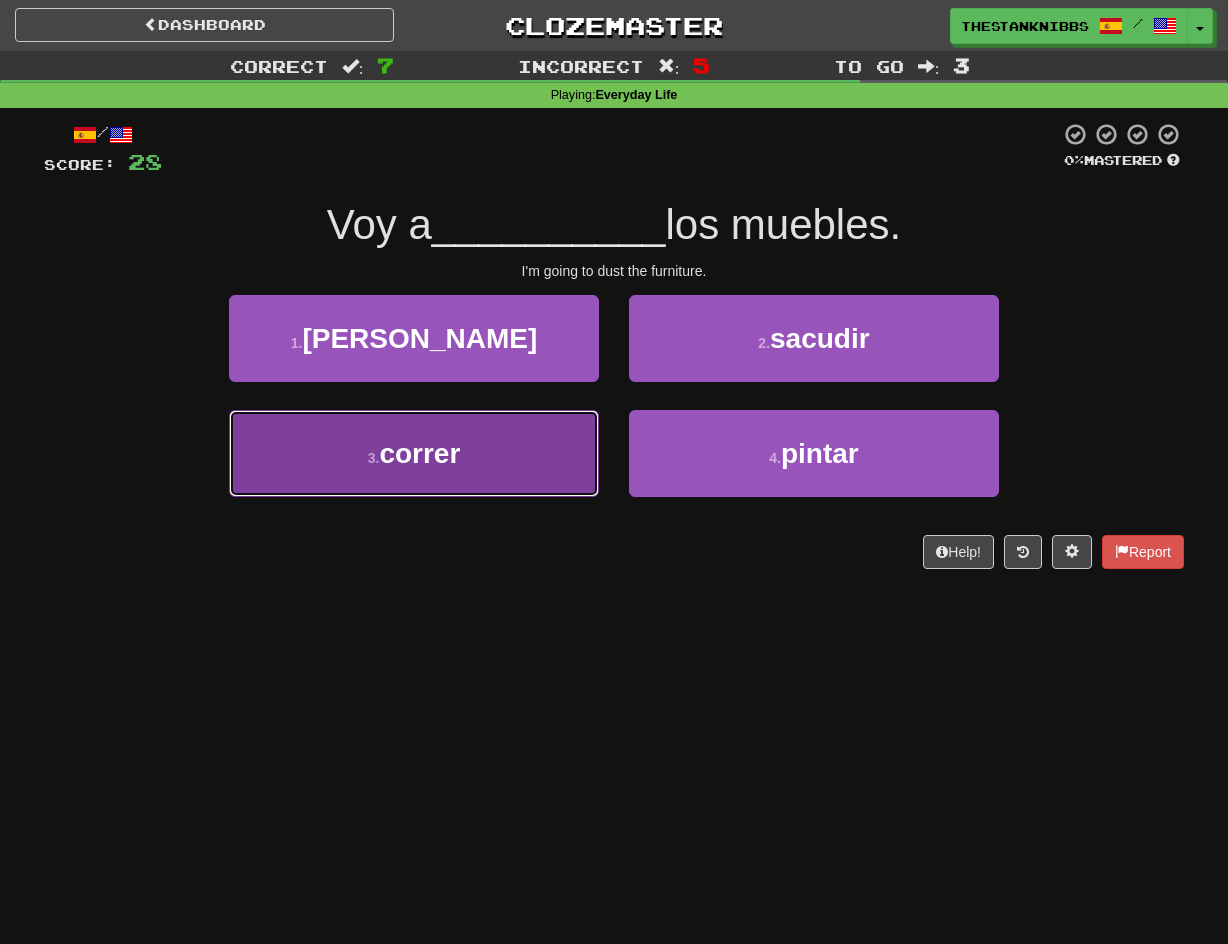 click on "3 .  correr" at bounding box center (414, 453) 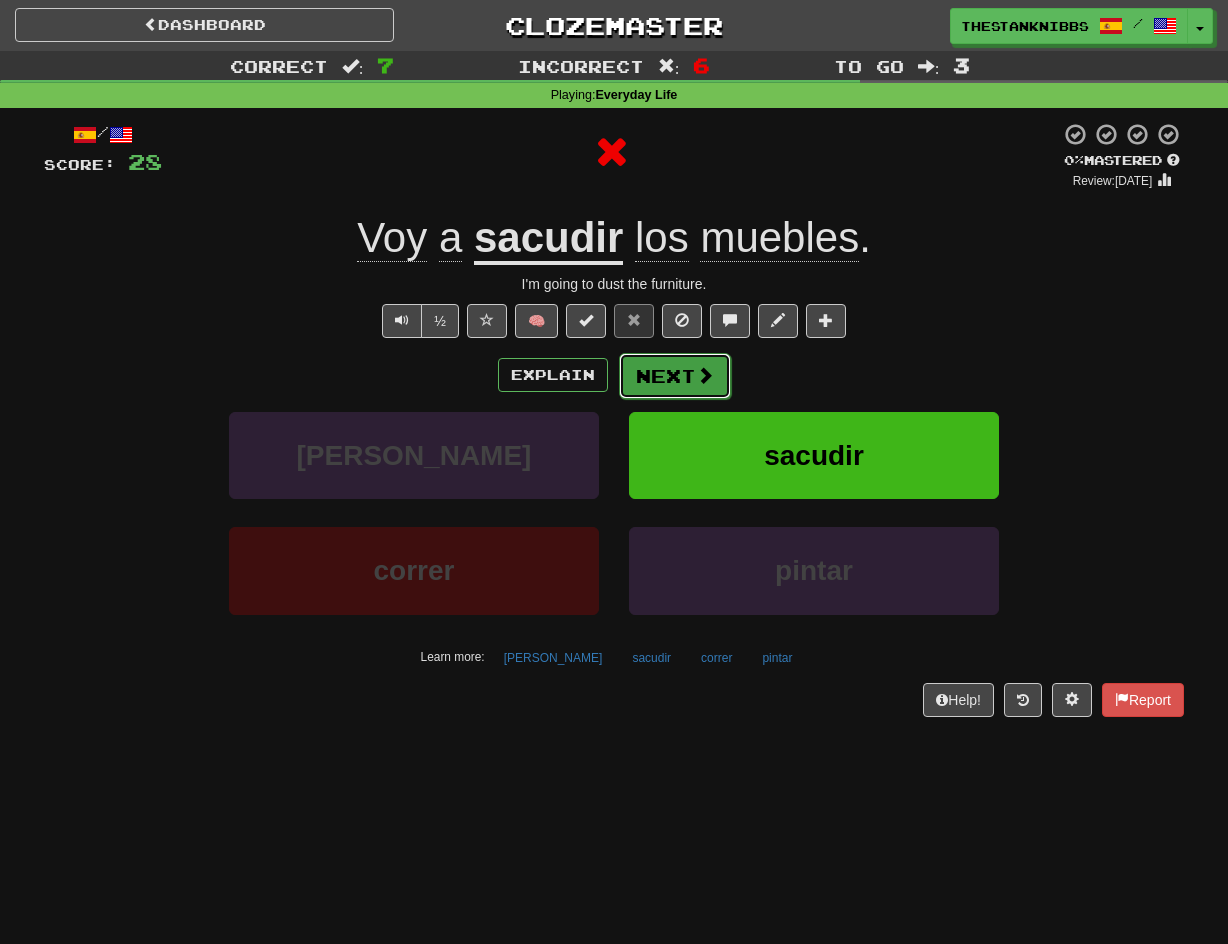 click on "Next" at bounding box center (675, 376) 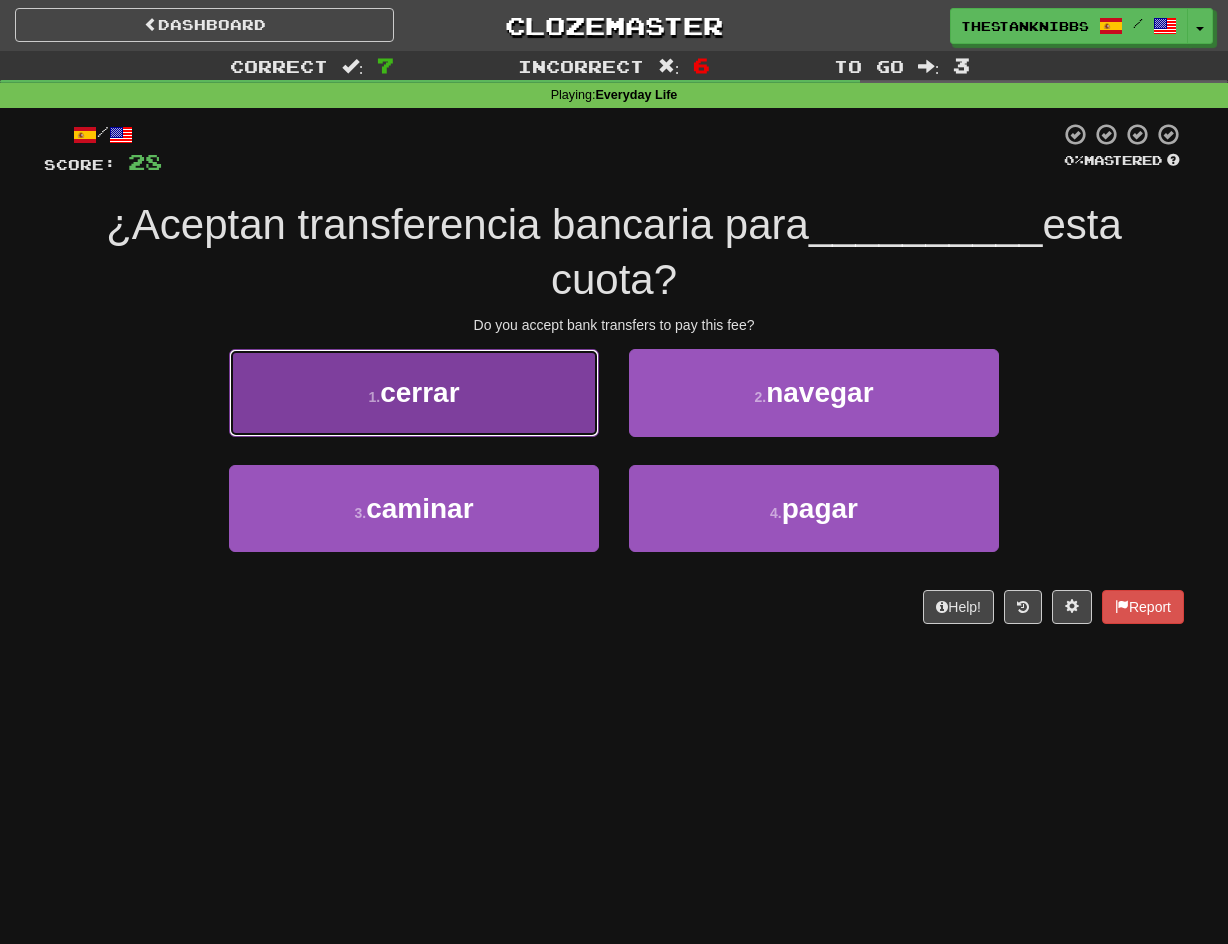 click on "1 .  cerrar" at bounding box center [414, 392] 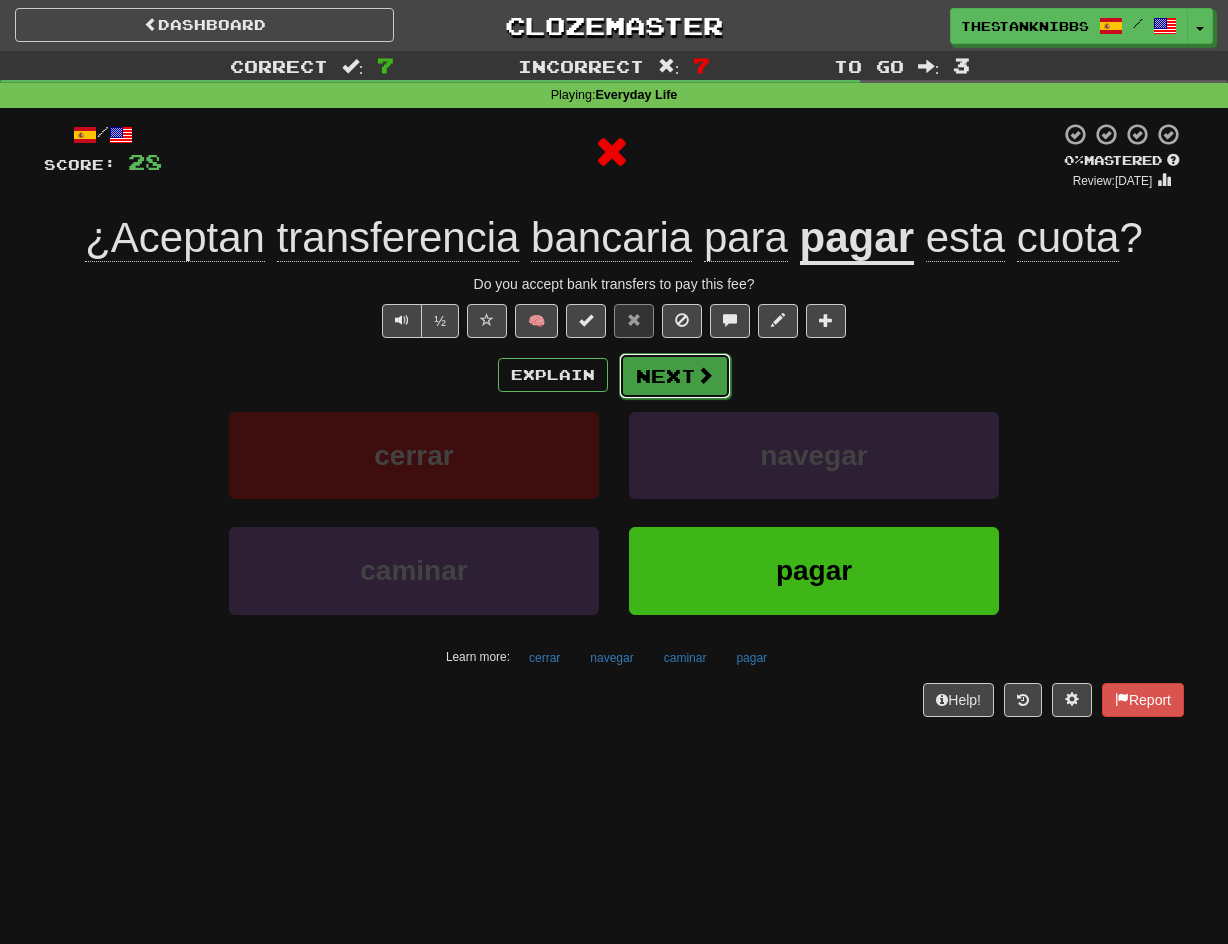 click on "Next" at bounding box center [675, 376] 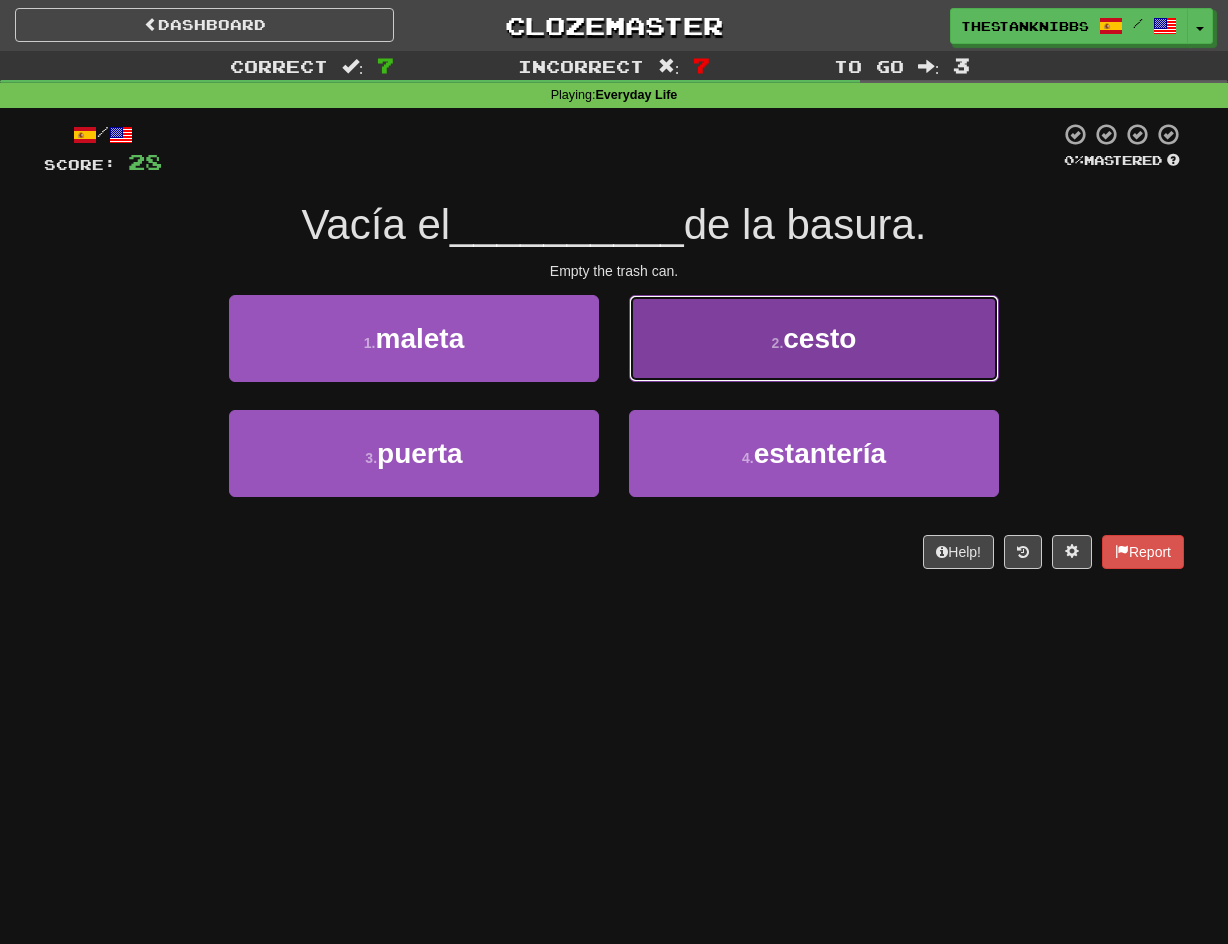 click on "2 .  cesto" at bounding box center (814, 338) 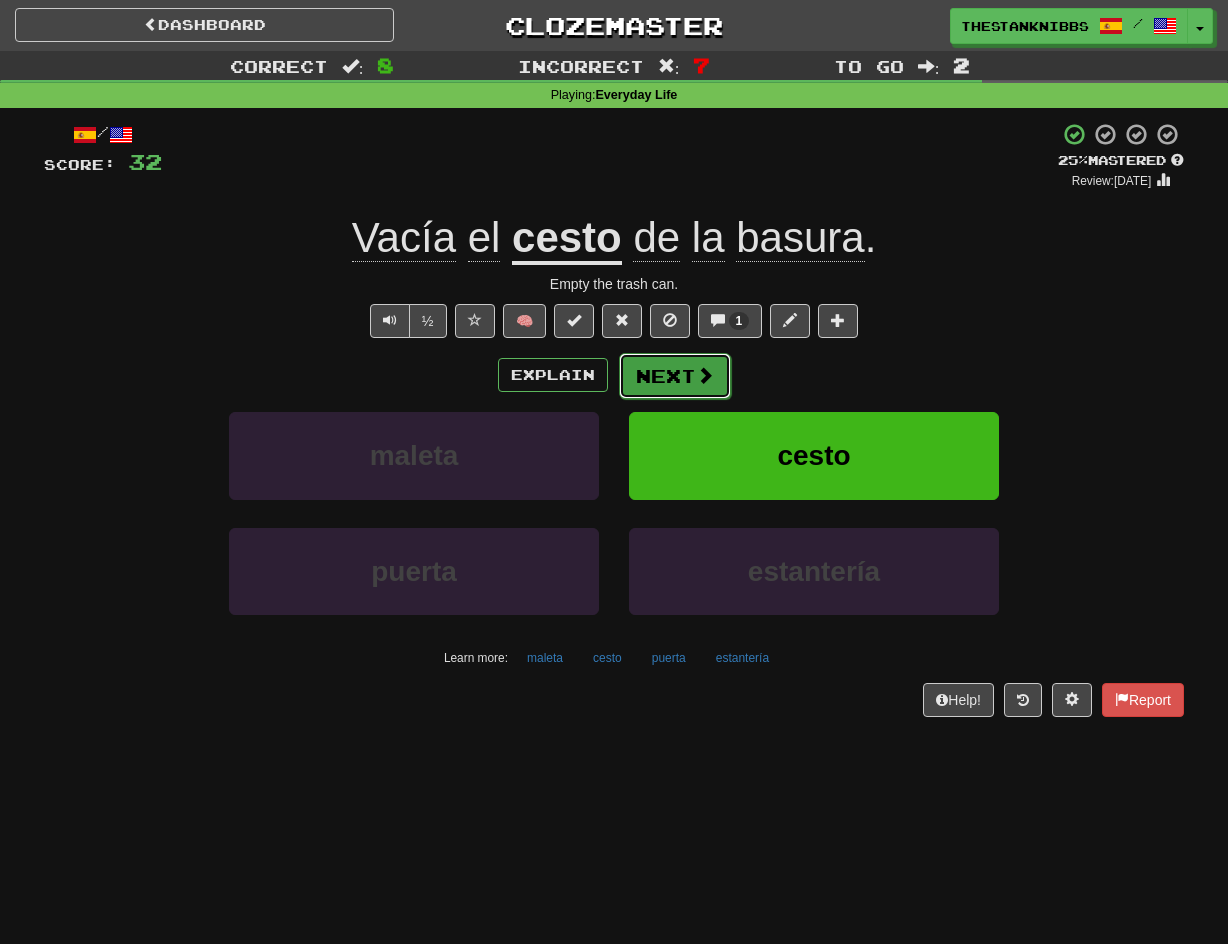 click on "Next" at bounding box center (675, 376) 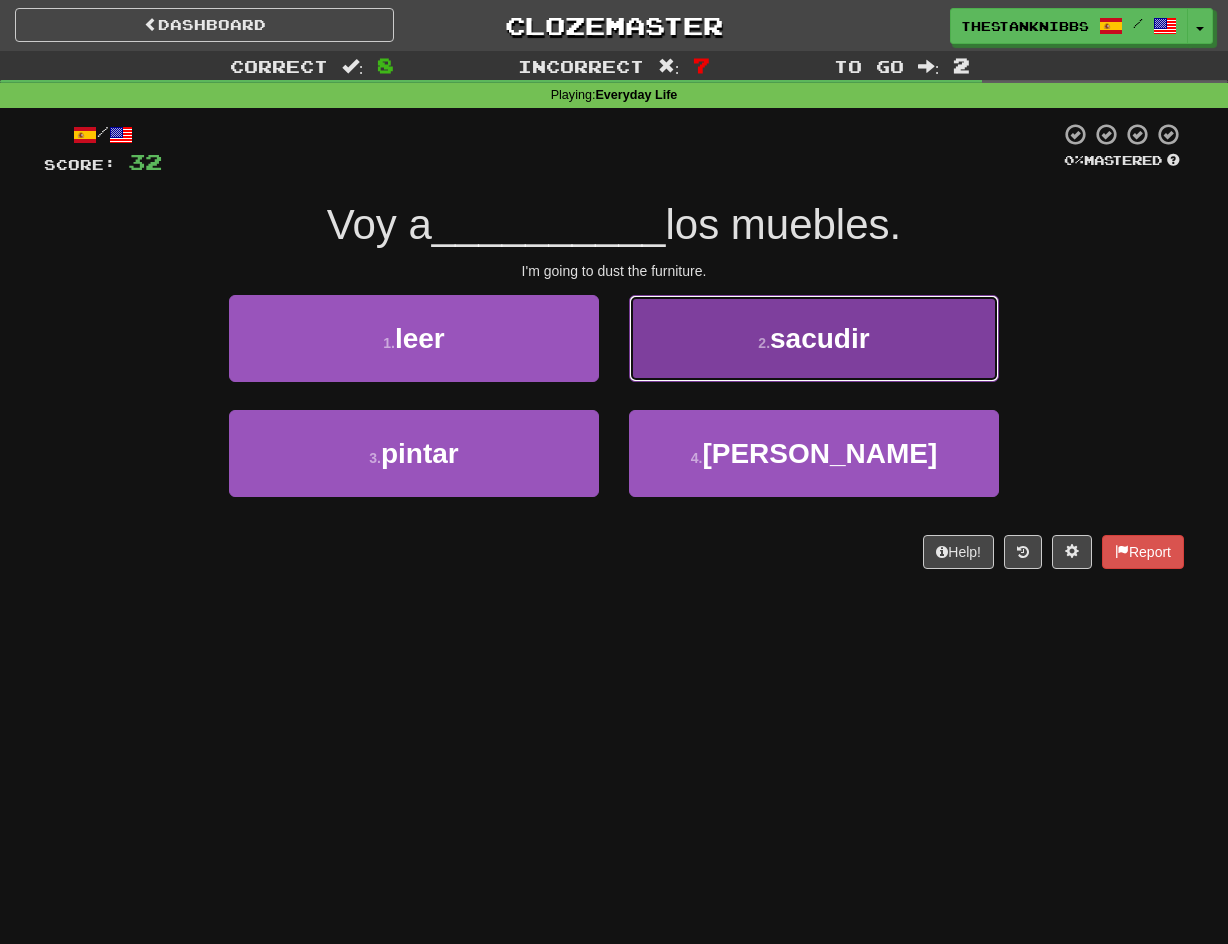 click on "2 .  sacudir" at bounding box center [814, 338] 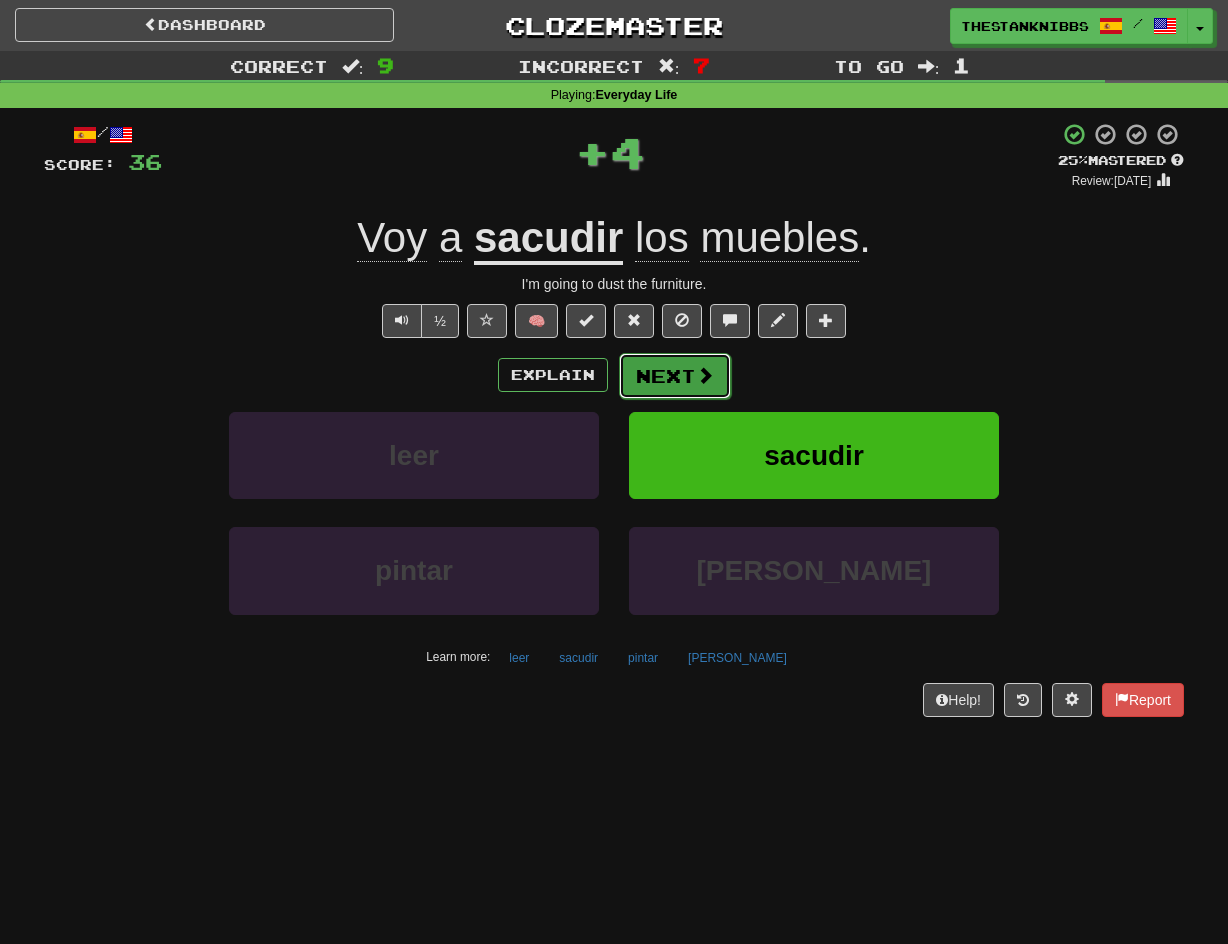click on "Next" at bounding box center (675, 376) 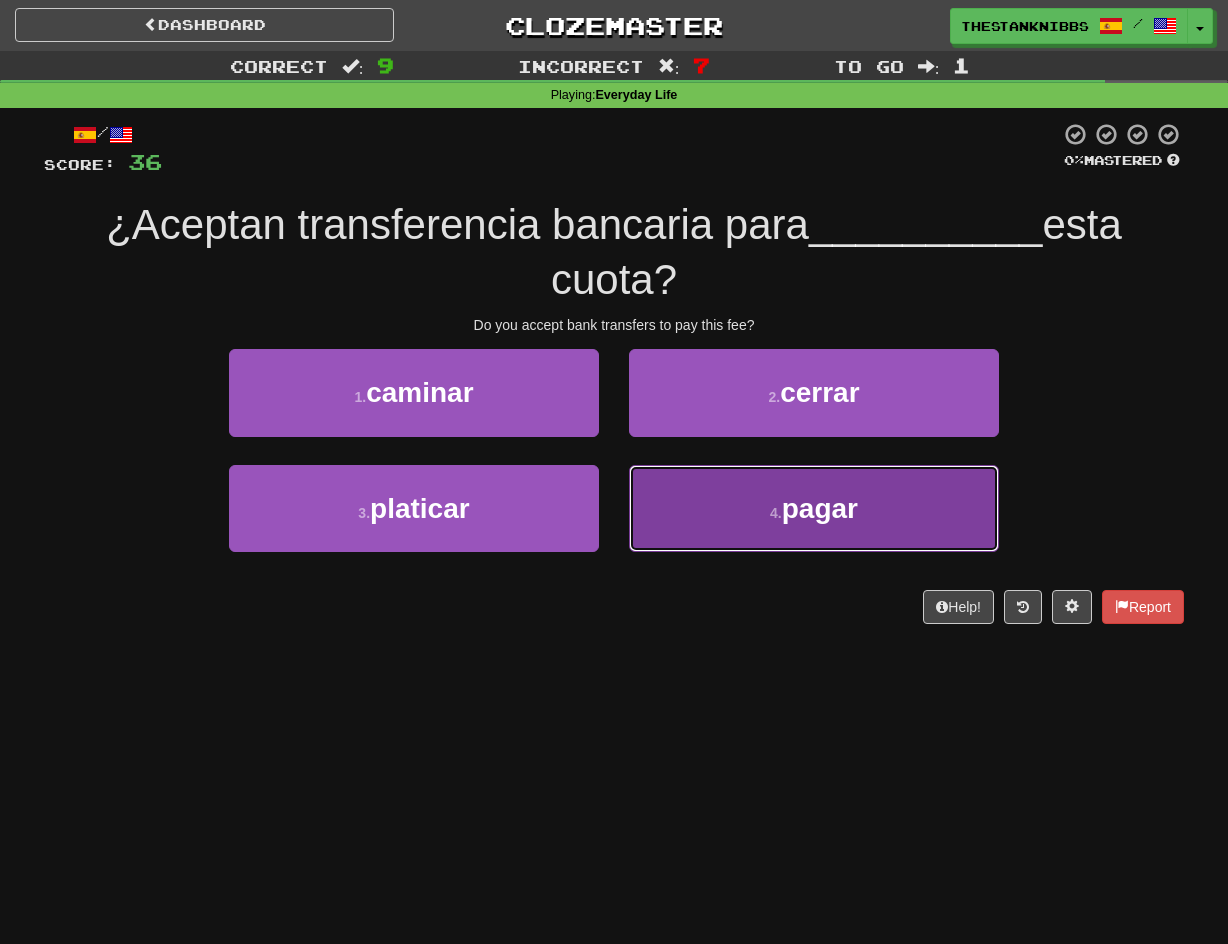 click on "4 .  pagar" at bounding box center [814, 508] 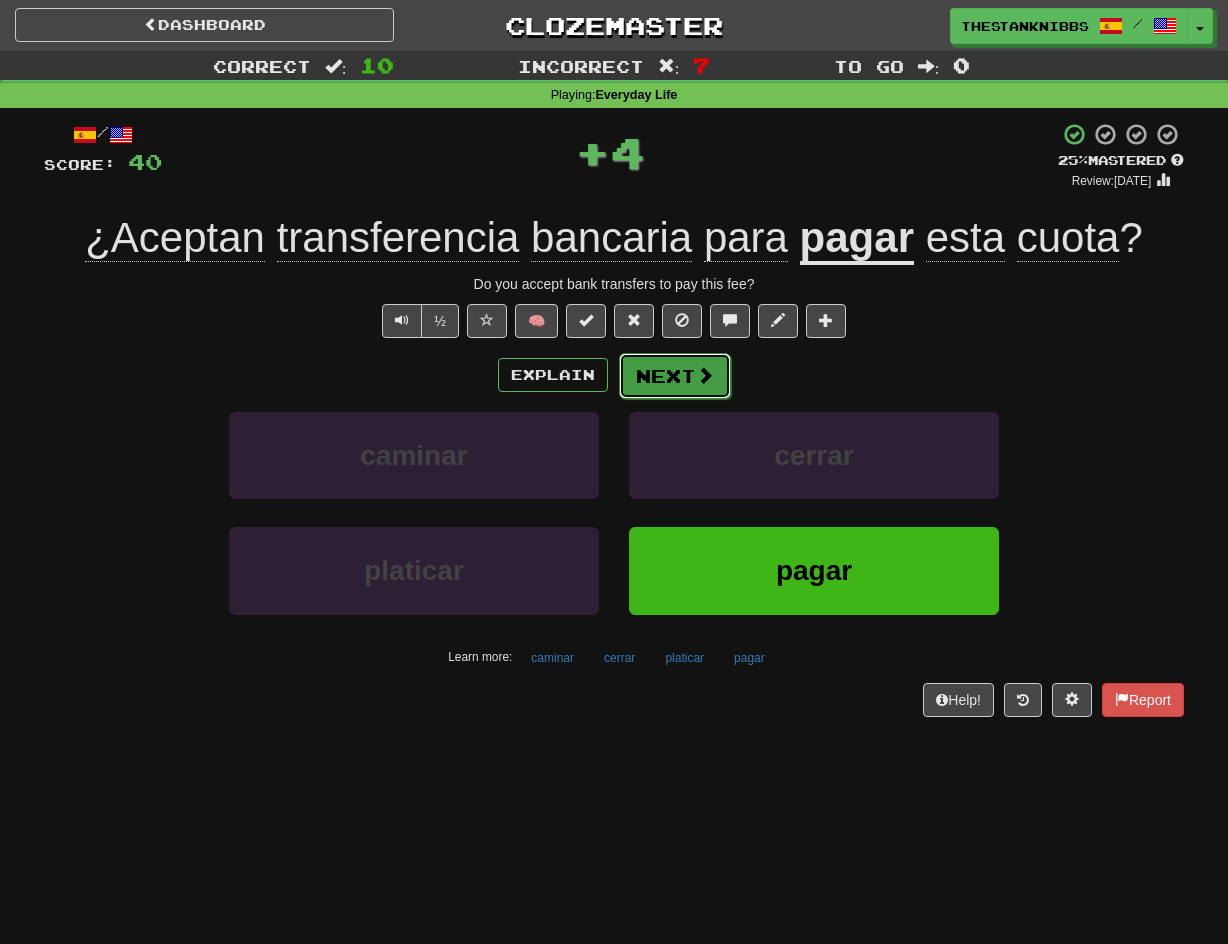 click on "Next" at bounding box center [675, 376] 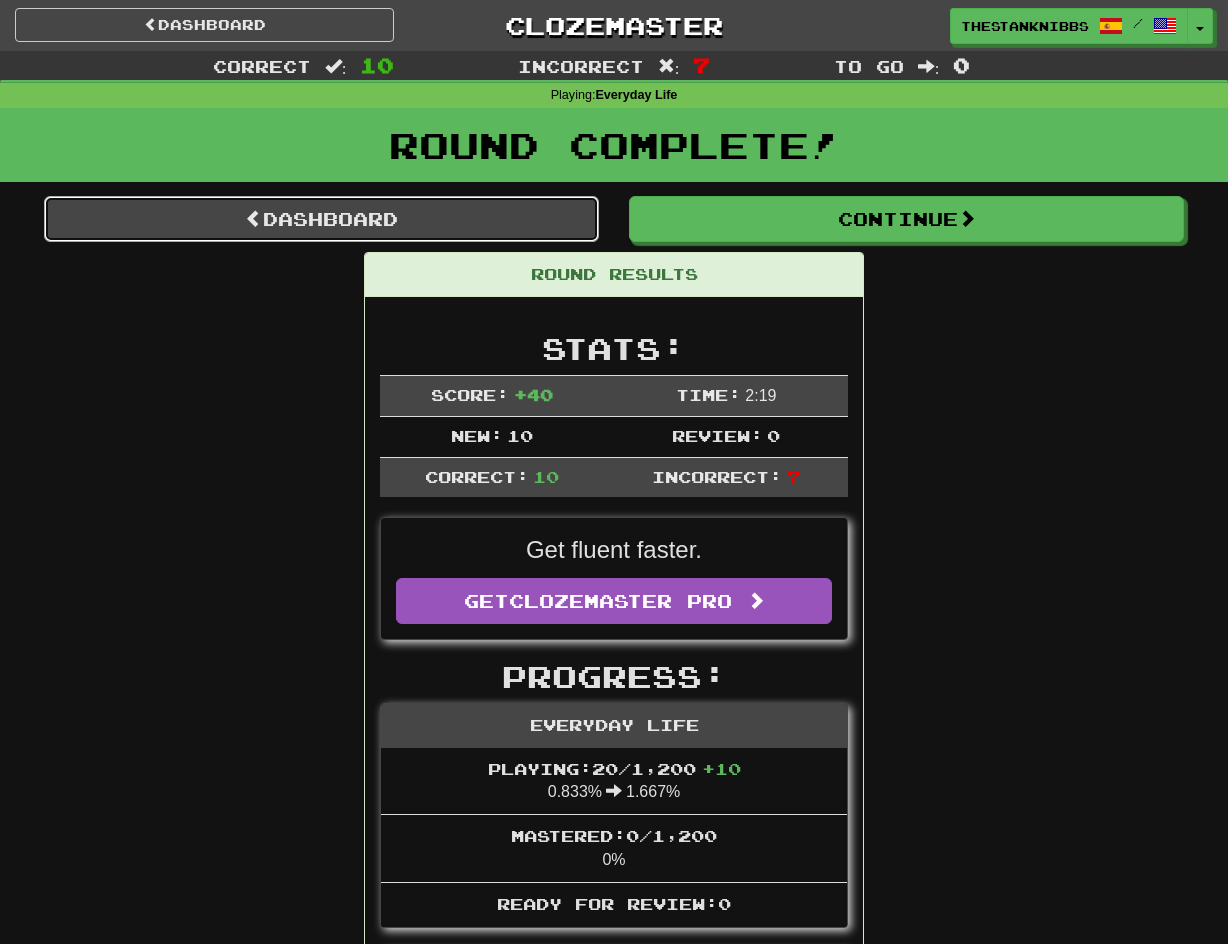 click on "Dashboard" at bounding box center (321, 219) 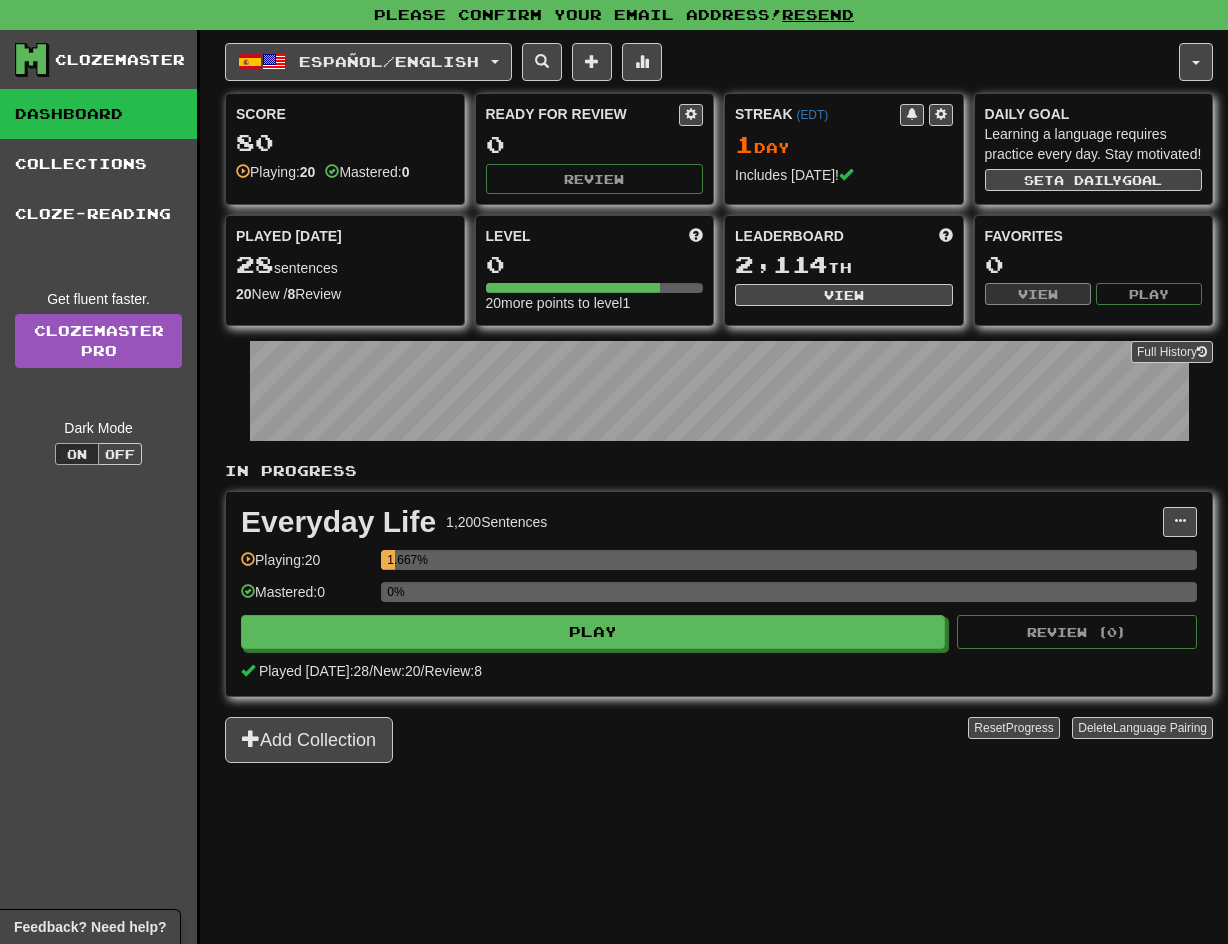 scroll, scrollTop: 0, scrollLeft: 0, axis: both 